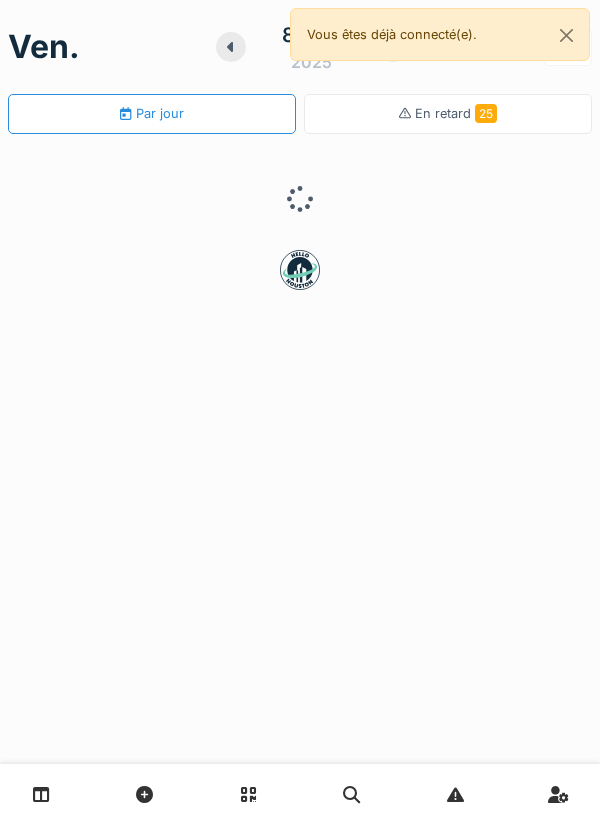 scroll, scrollTop: 0, scrollLeft: 0, axis: both 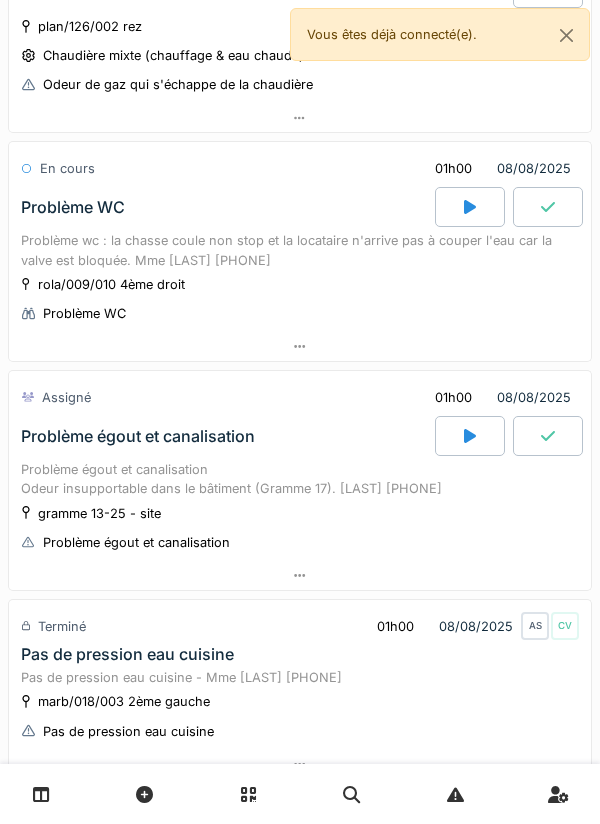 click at bounding box center [470, 436] 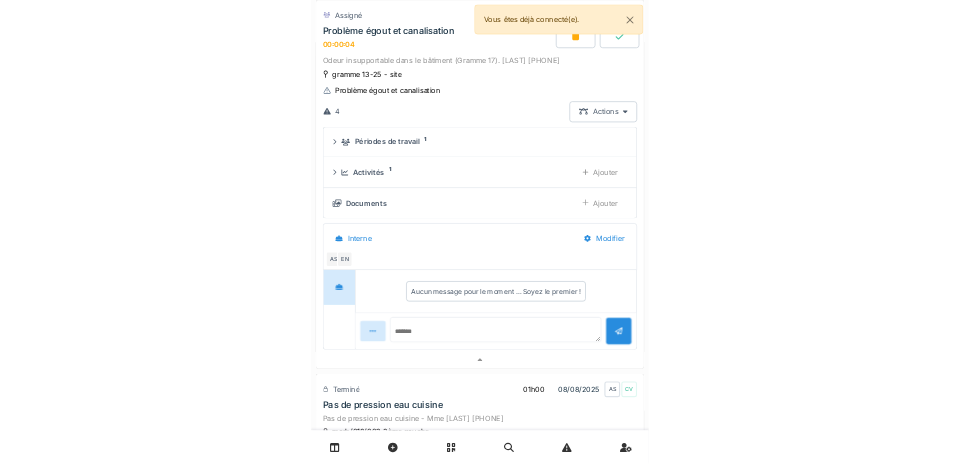 scroll, scrollTop: 1549, scrollLeft: 0, axis: vertical 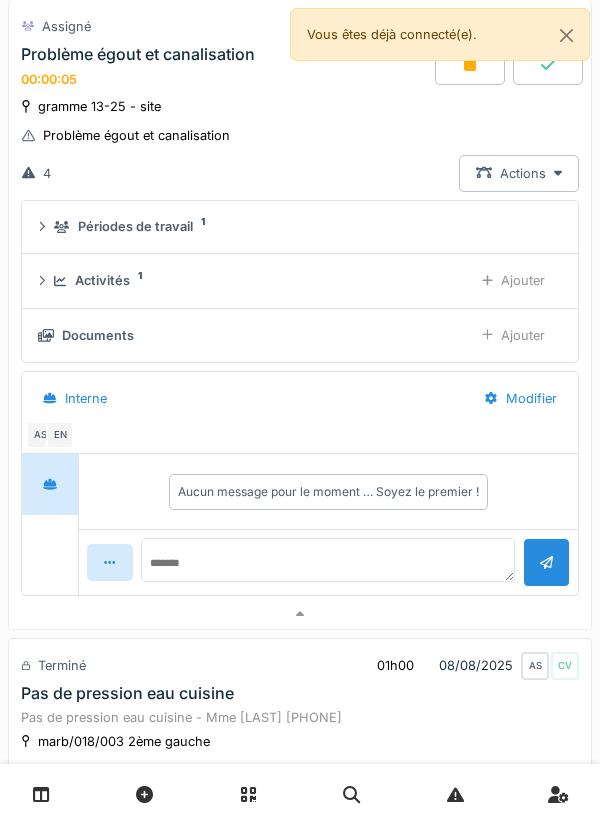 click on "Activités 1" at bounding box center (255, 280) 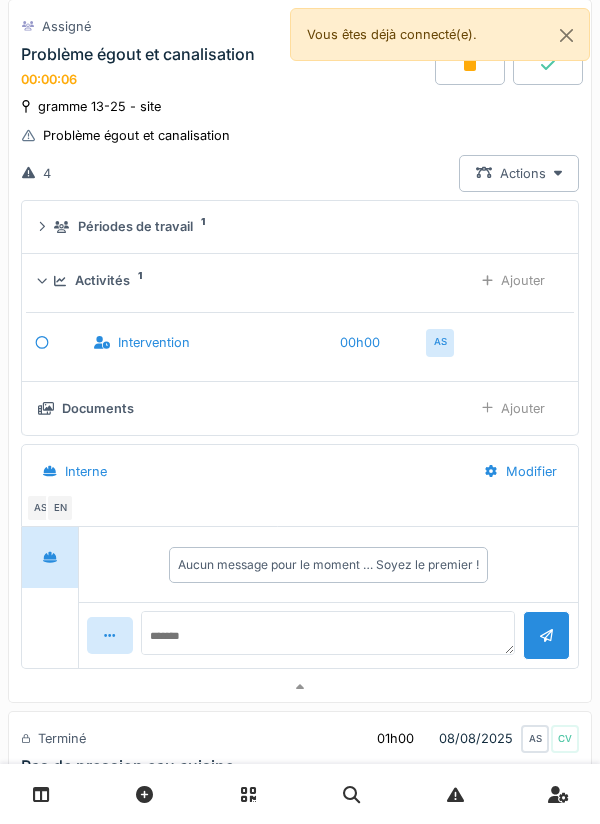 click on "Ajouter" at bounding box center (513, 280) 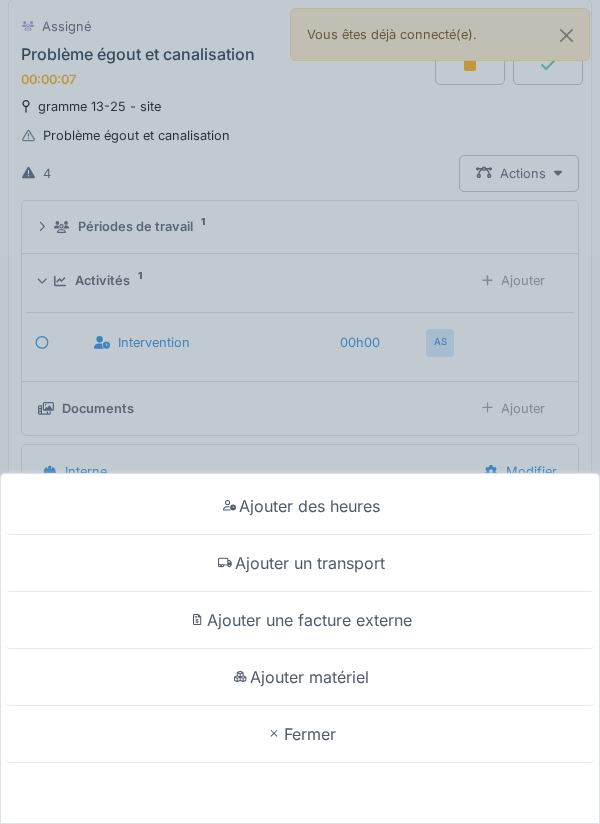 click on "Ajouter un transport" at bounding box center [300, 563] 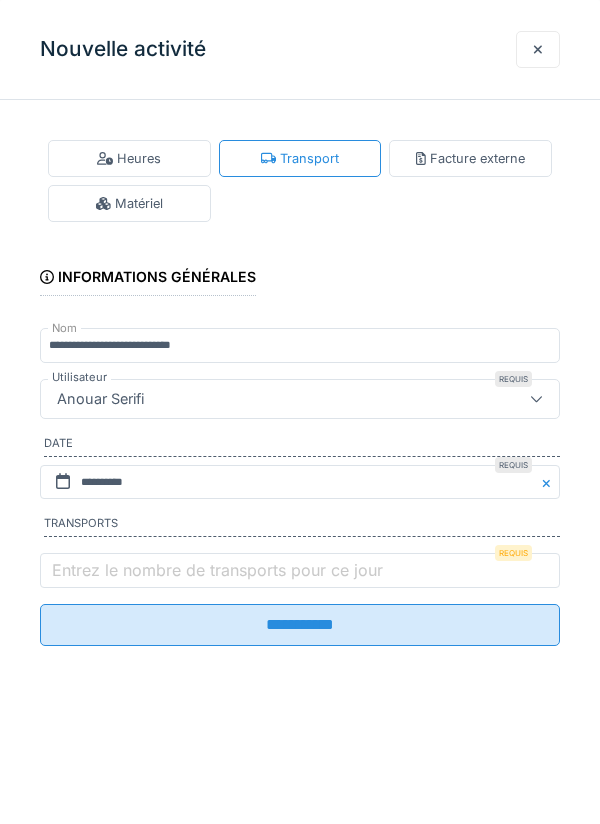 click on "Entrez le nombre de transports pour ce jour" at bounding box center [217, 570] 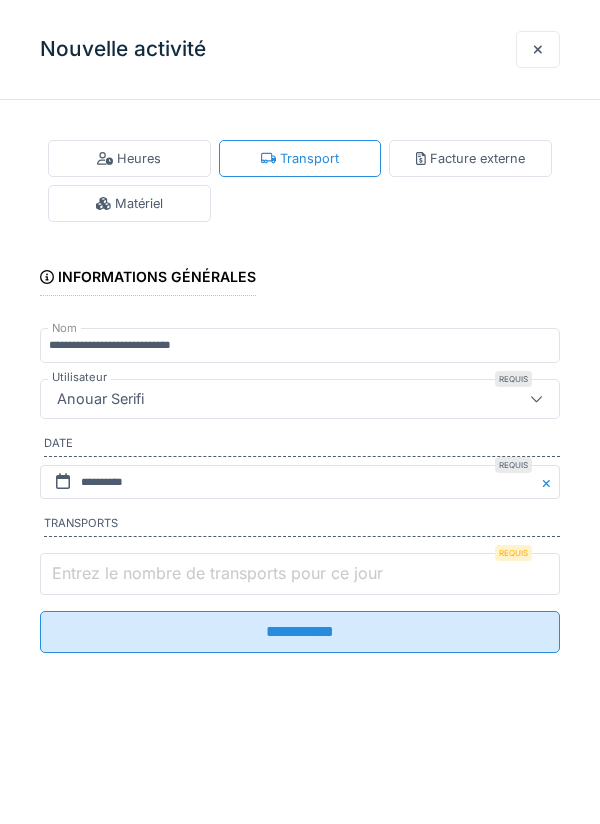 click on "Entrez le nombre de transports pour ce jour" at bounding box center (300, 574) 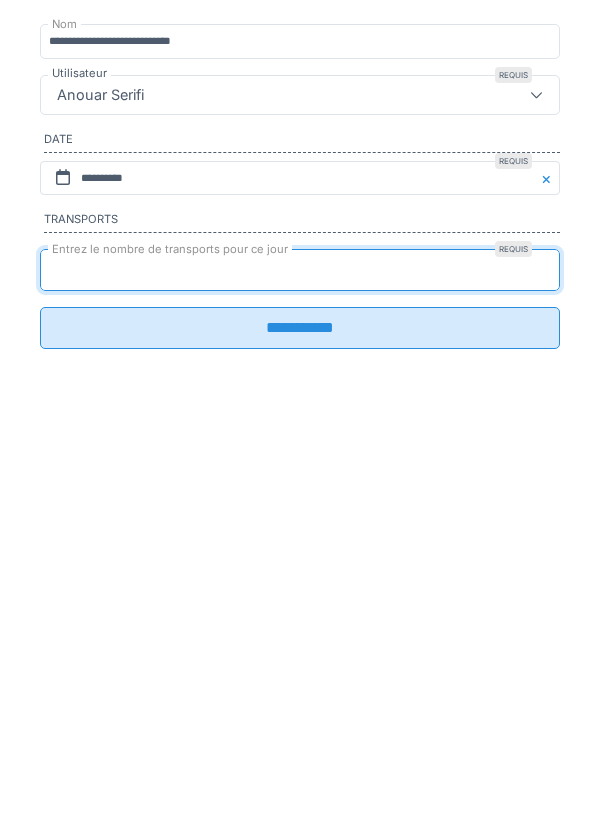 type on "*" 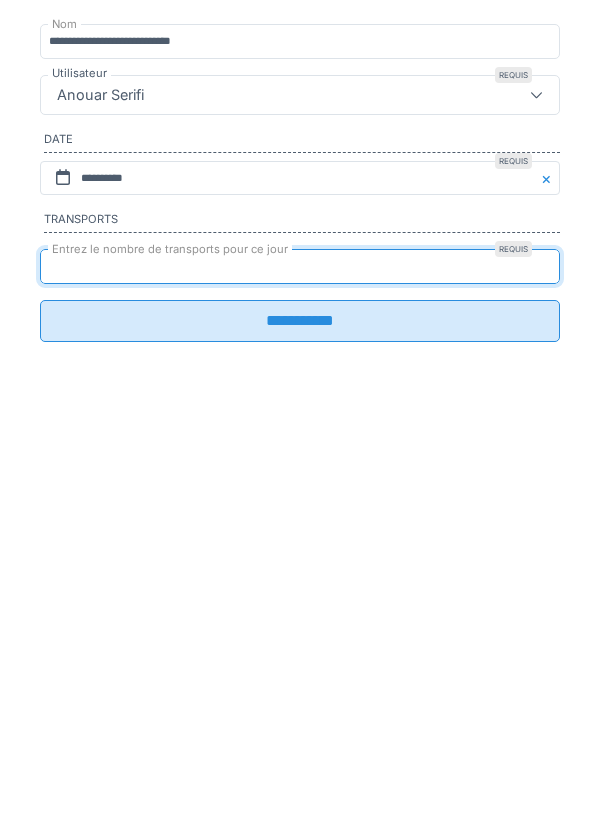 click on "**********" at bounding box center (300, 625) 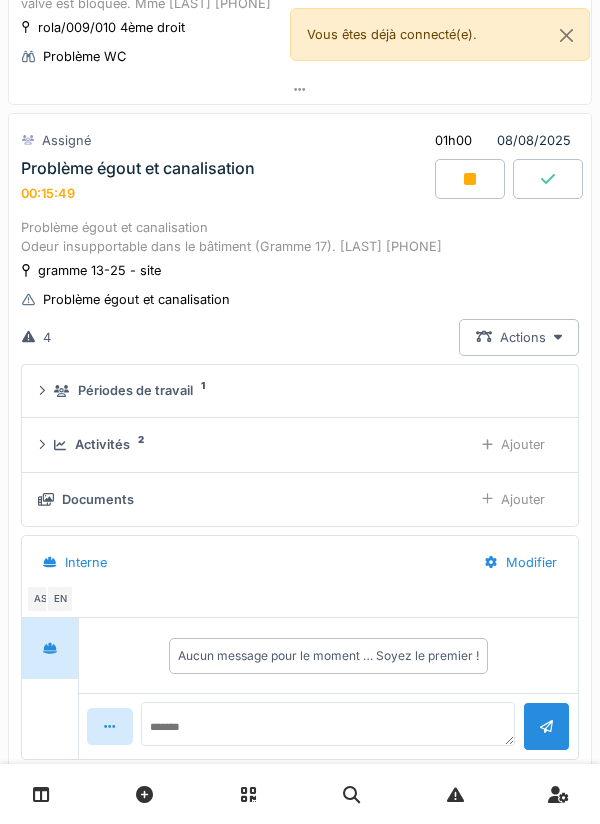 scroll, scrollTop: 1387, scrollLeft: 0, axis: vertical 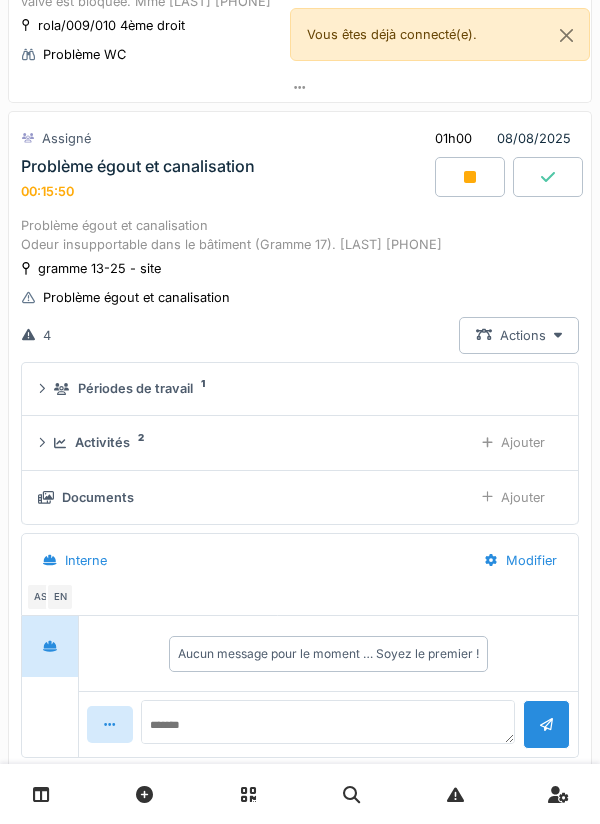 click on "Ajouter" at bounding box center [513, 497] 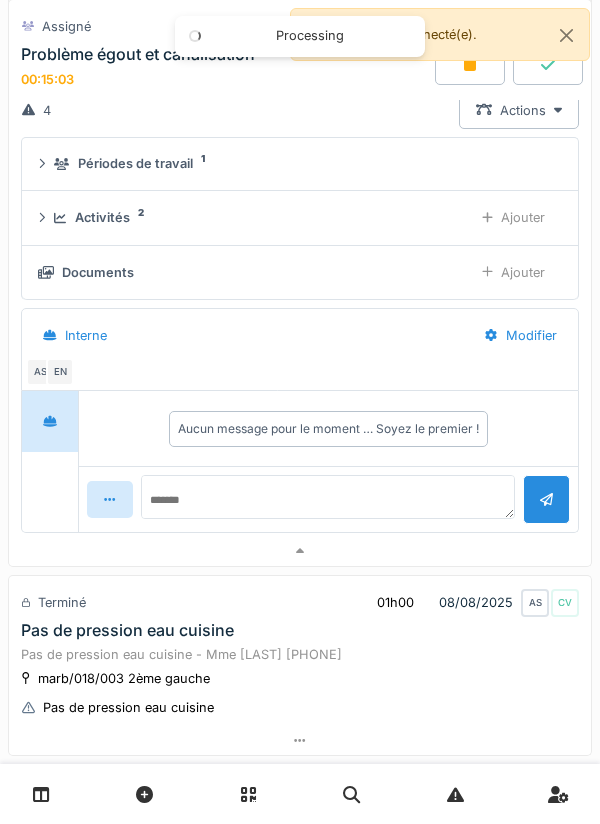 click at bounding box center (300, 551) 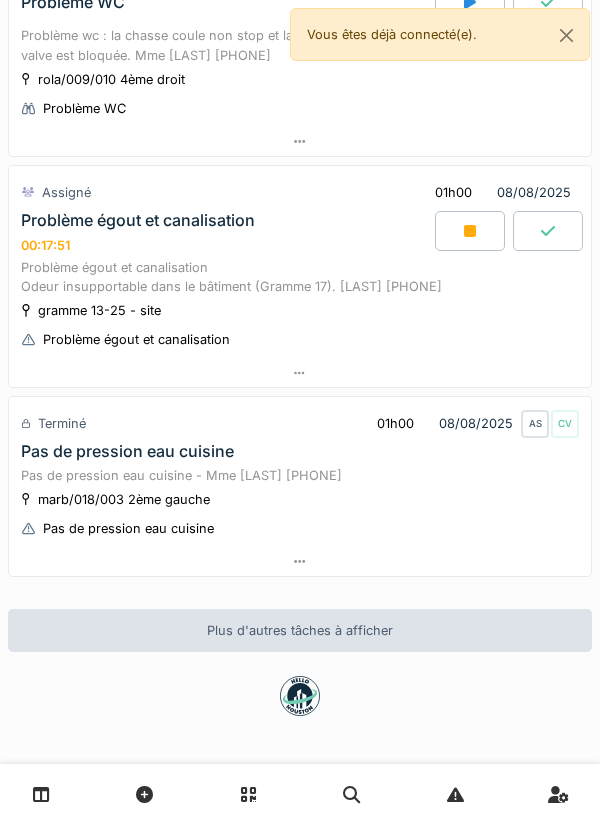 scroll, scrollTop: 1352, scrollLeft: 0, axis: vertical 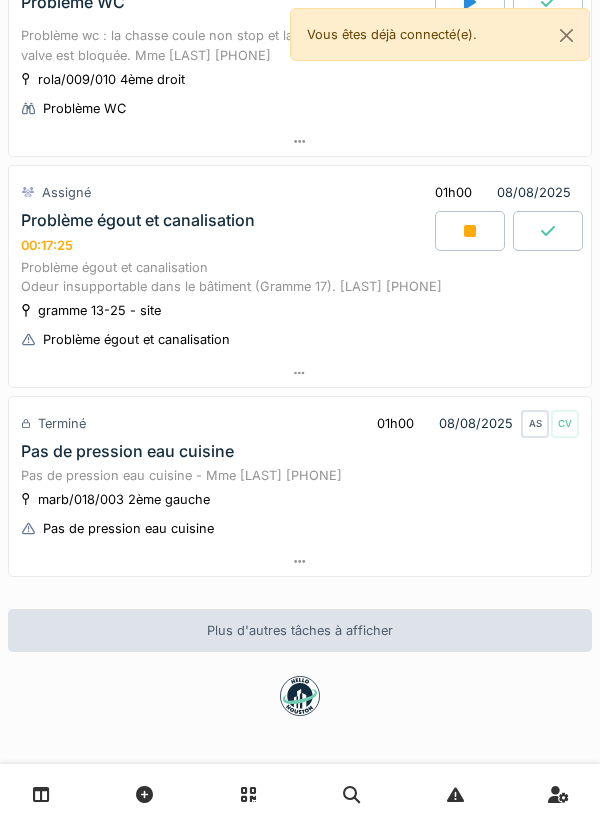 click at bounding box center (470, 231) 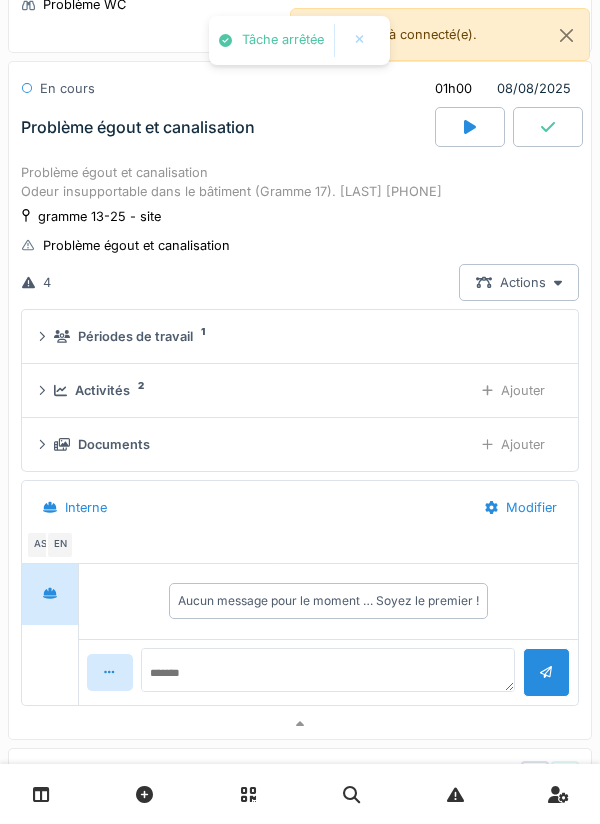 scroll, scrollTop: 1502, scrollLeft: 0, axis: vertical 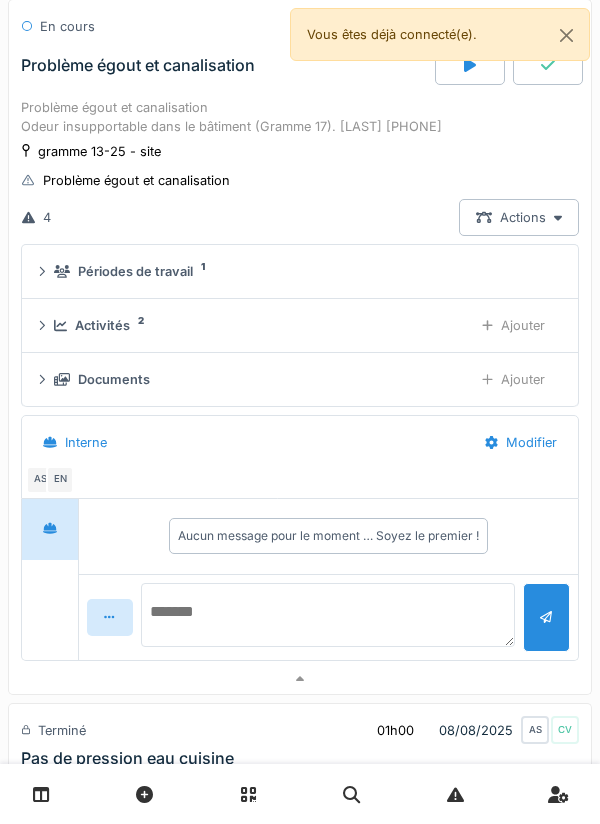 click at bounding box center (328, 615) 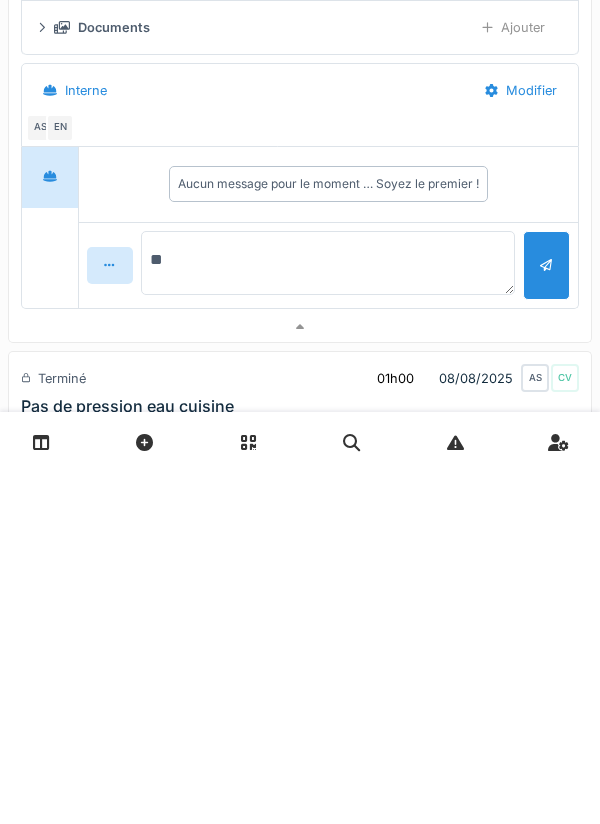 type on "*" 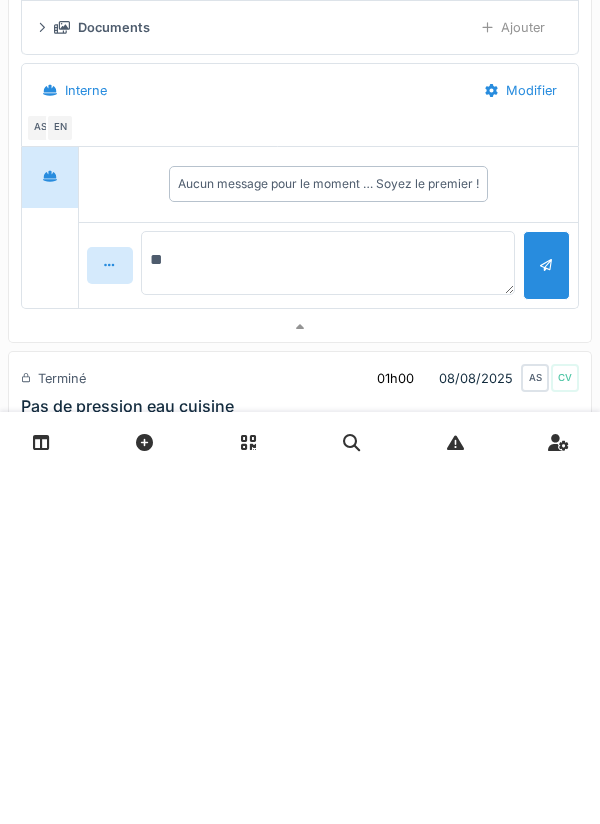 type on "*" 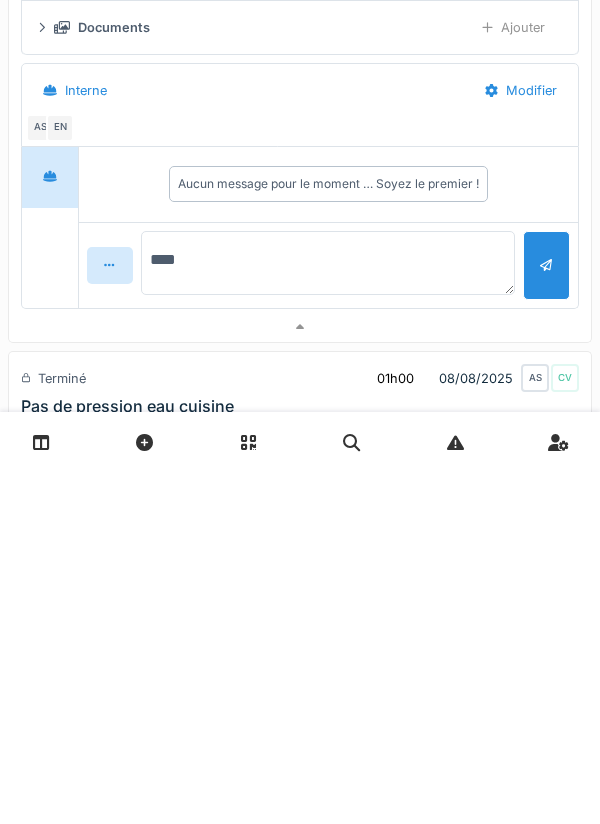 type on "*****" 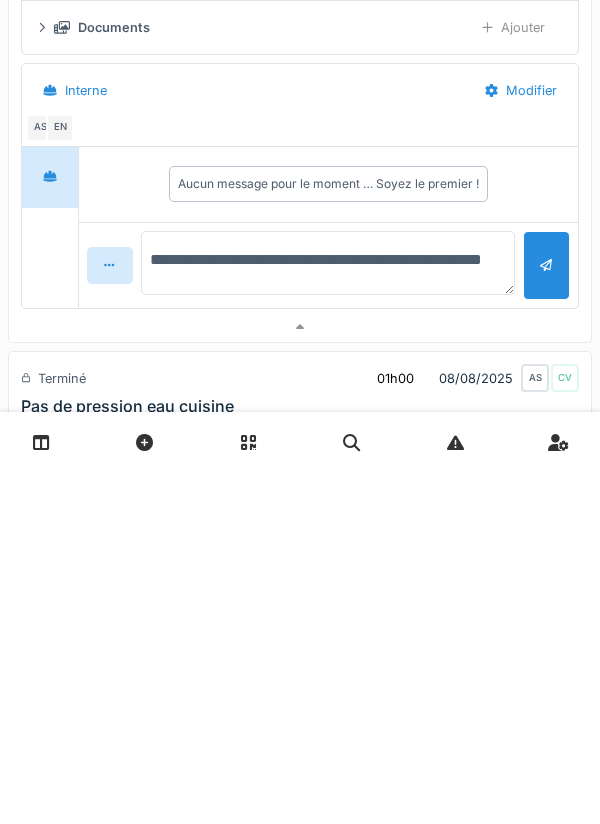 type on "**********" 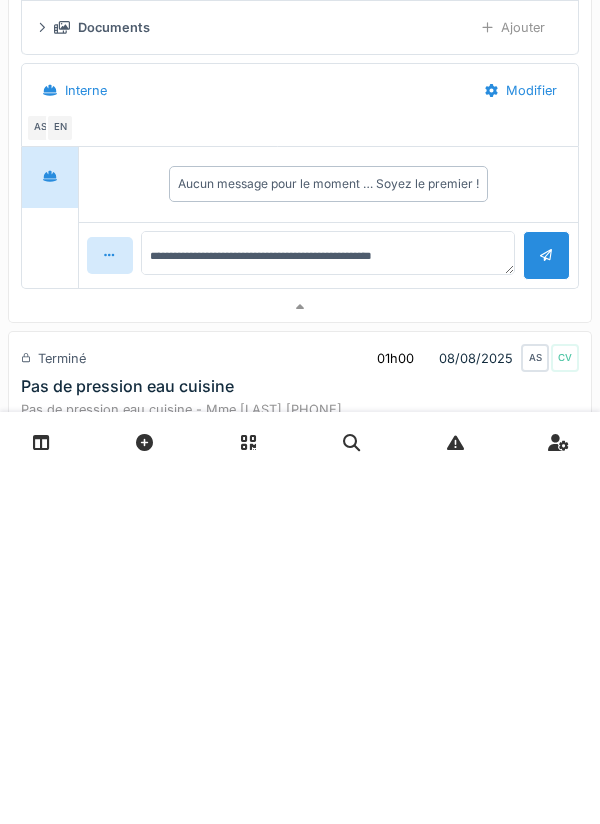 click at bounding box center (546, 607) 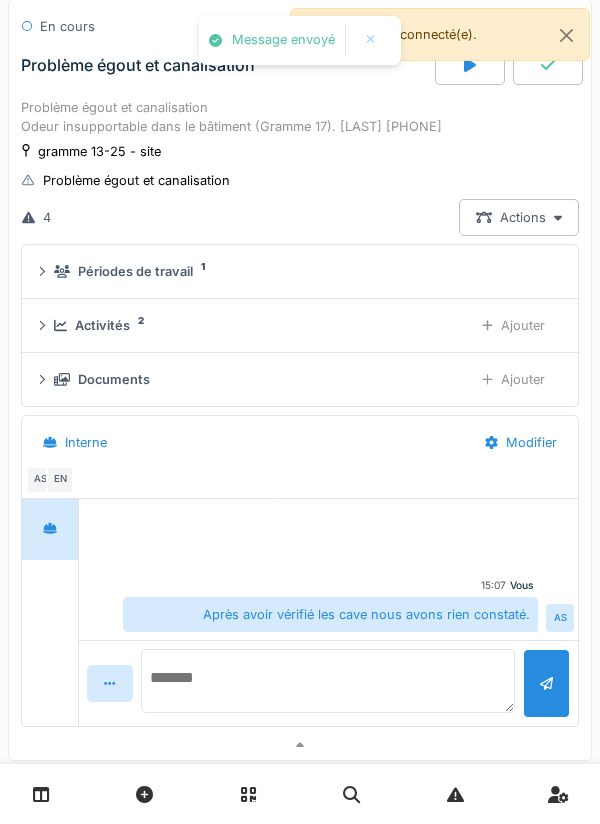 click at bounding box center [328, 681] 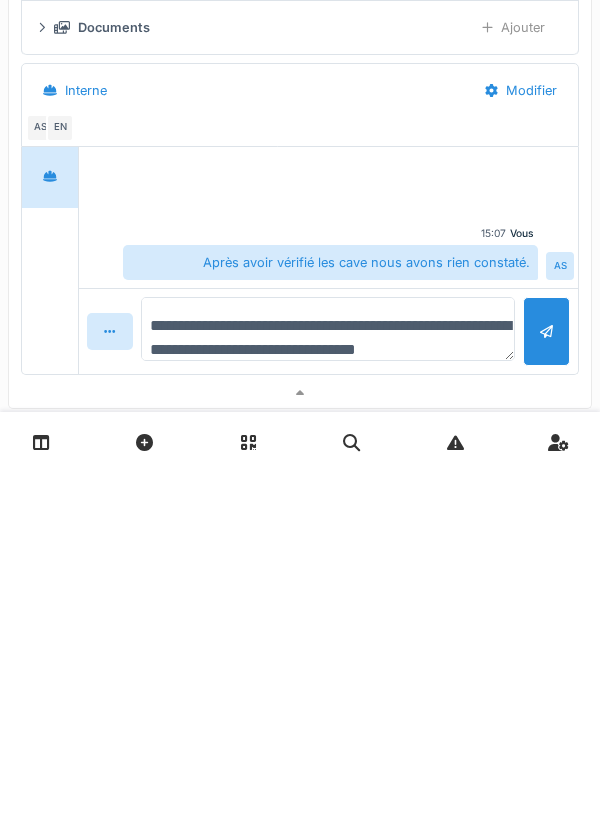 scroll, scrollTop: 24, scrollLeft: 0, axis: vertical 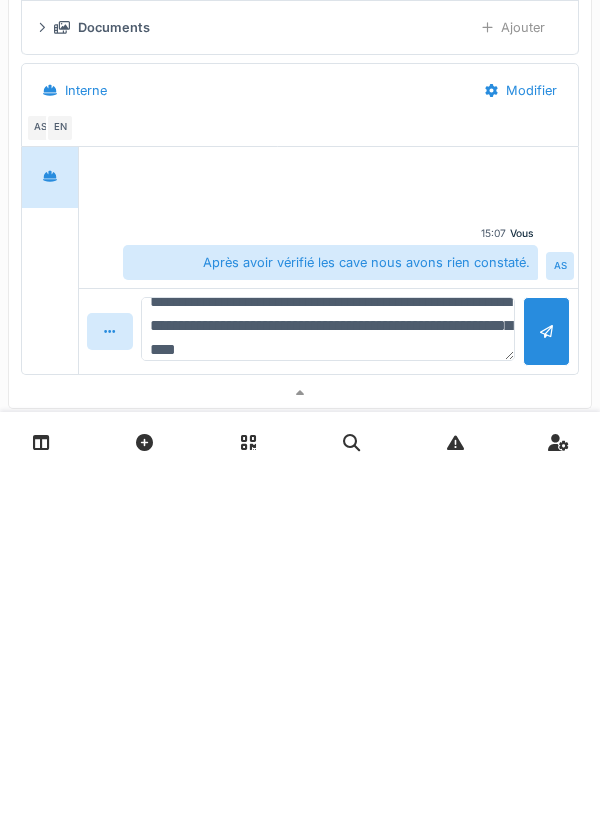 click on "**********" at bounding box center [328, 681] 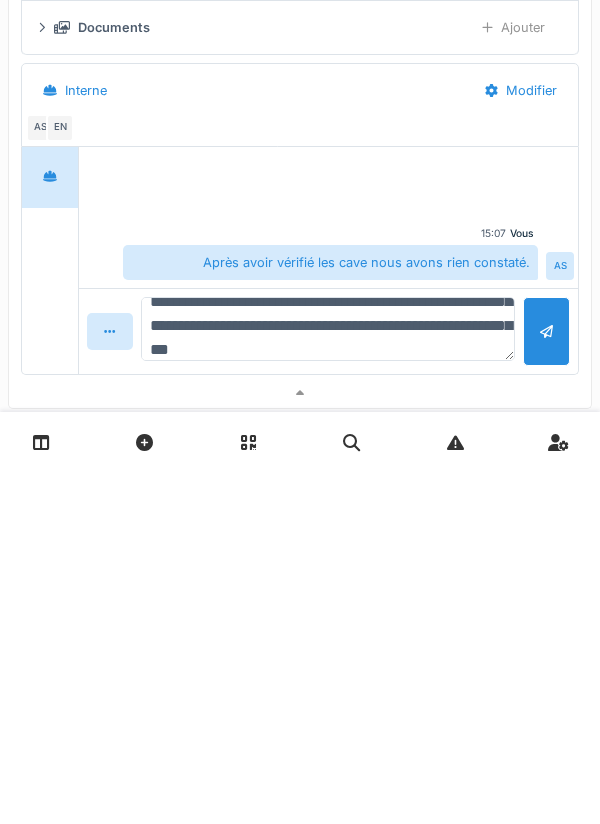 scroll, scrollTop: 72, scrollLeft: 0, axis: vertical 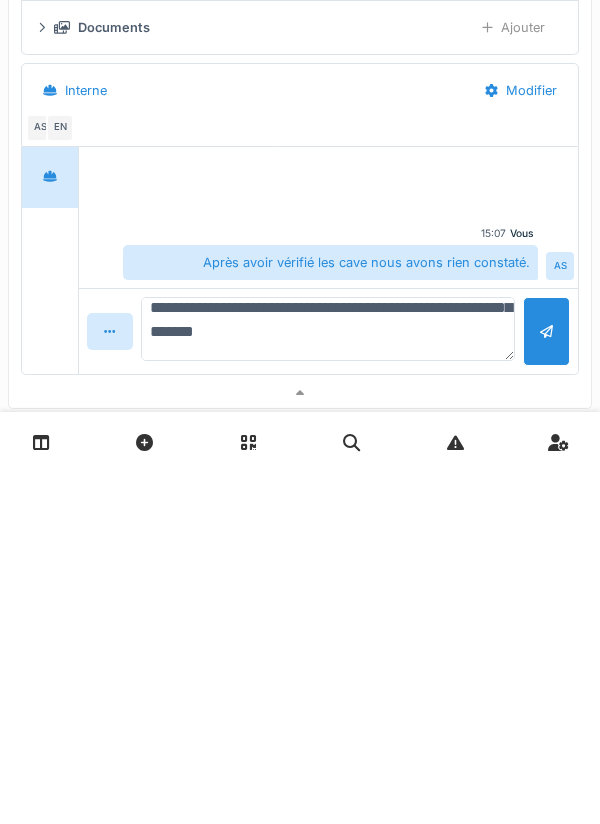 type on "**********" 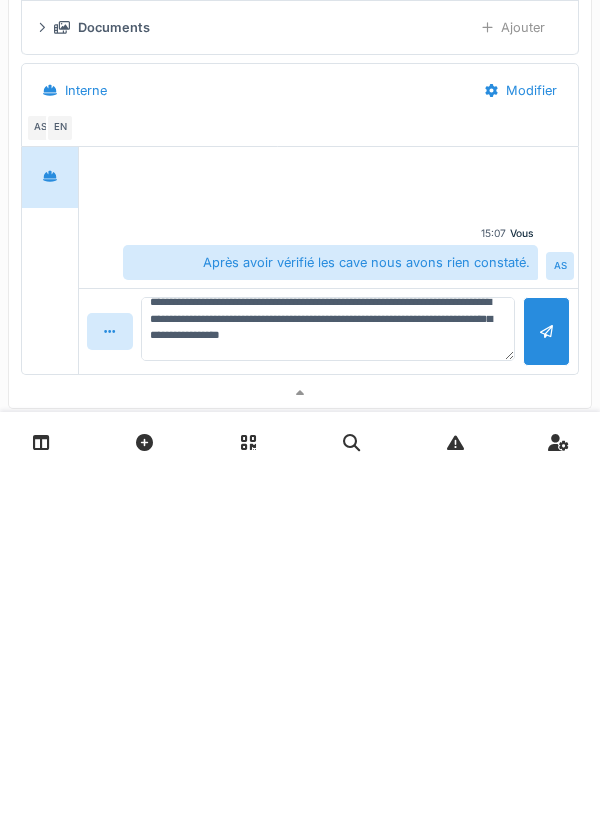click at bounding box center (546, 683) 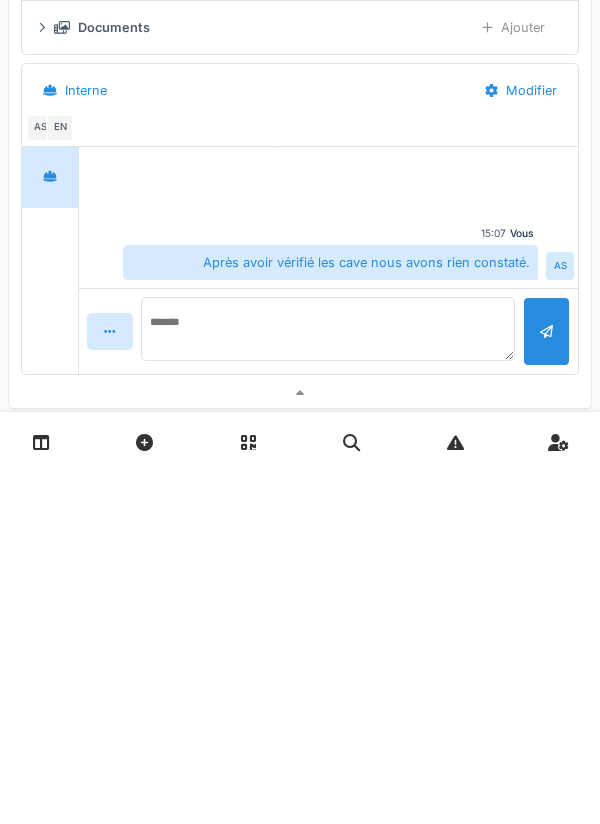 scroll, scrollTop: 0, scrollLeft: 0, axis: both 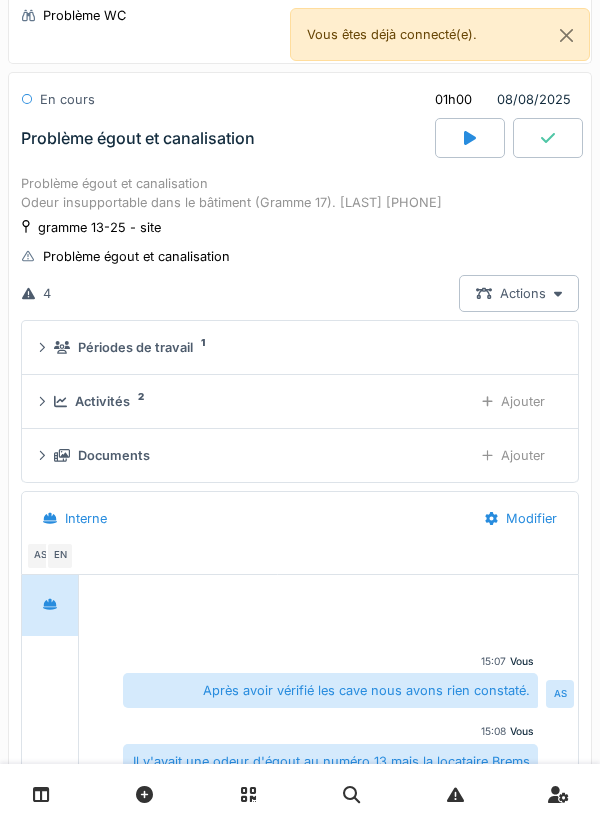 click at bounding box center (548, 138) 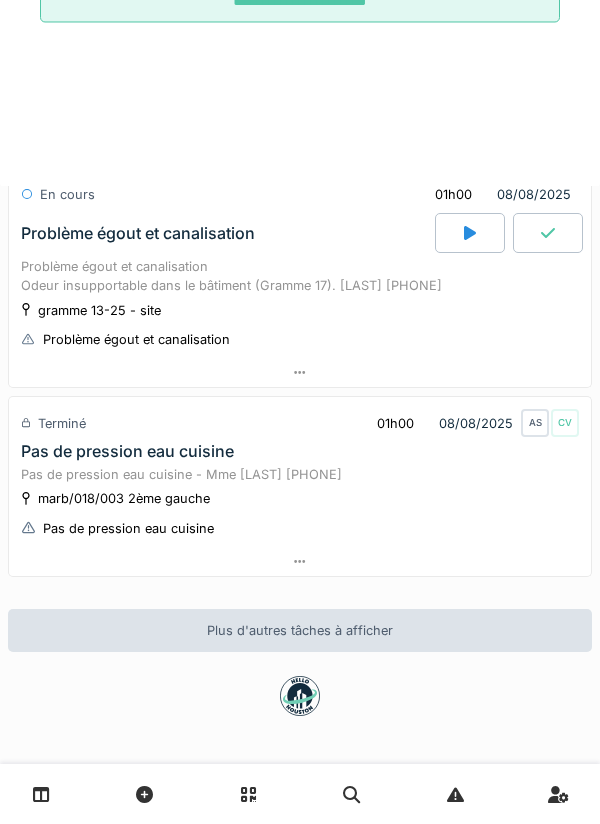 scroll, scrollTop: 1350, scrollLeft: 0, axis: vertical 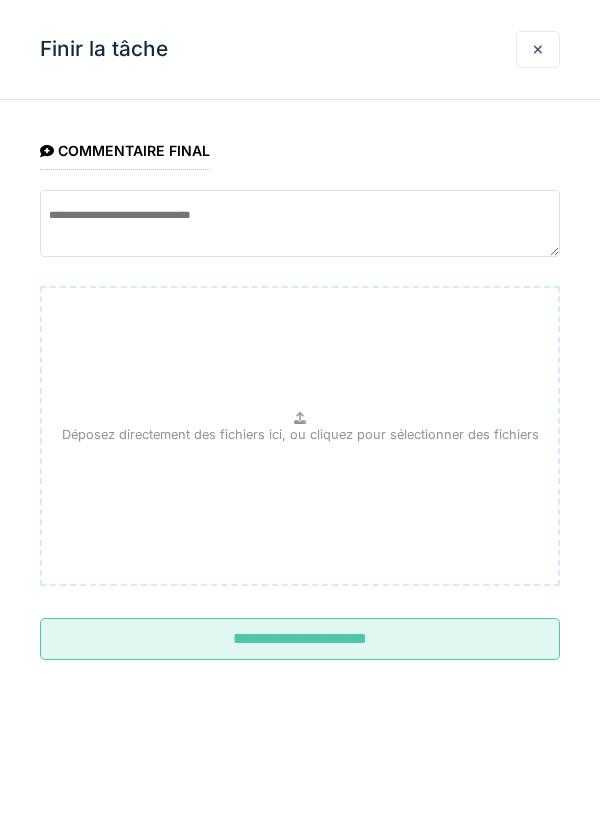 click on "**********" at bounding box center (300, 639) 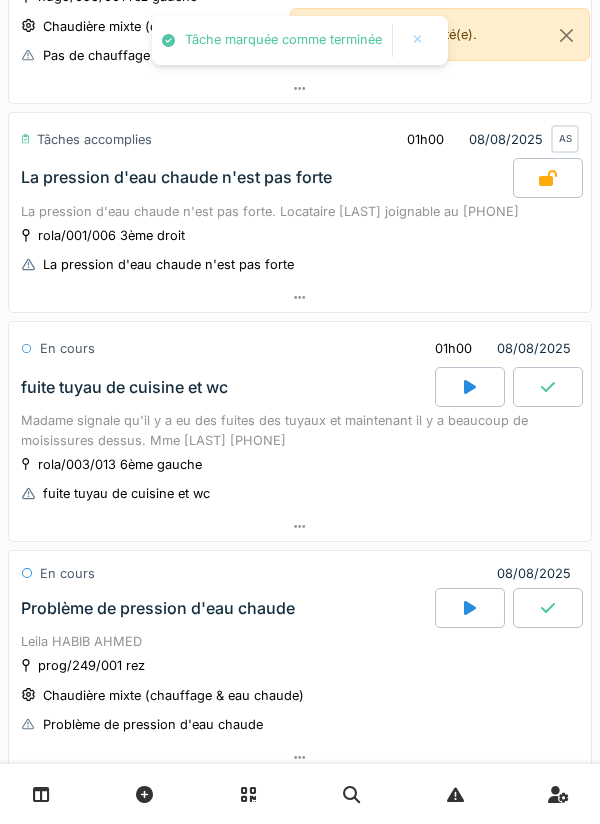scroll, scrollTop: 0, scrollLeft: 0, axis: both 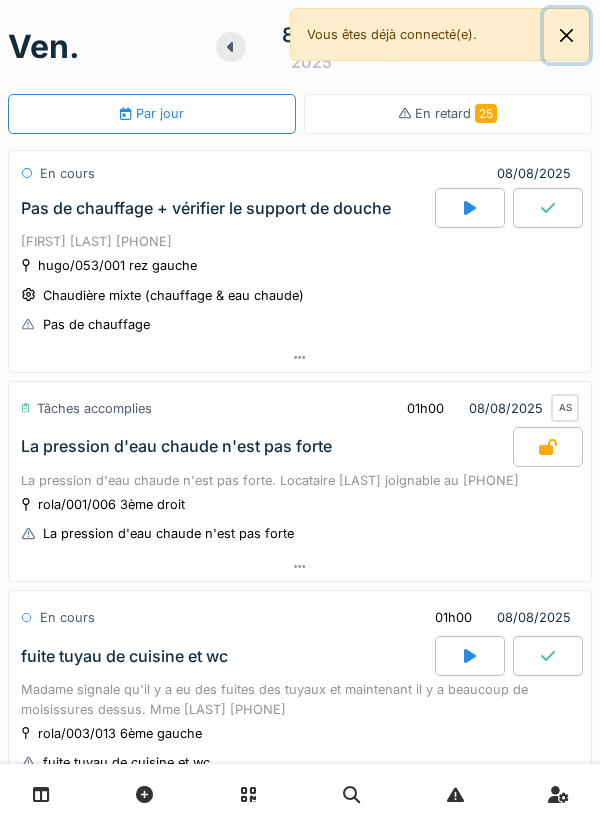 click at bounding box center [566, 35] 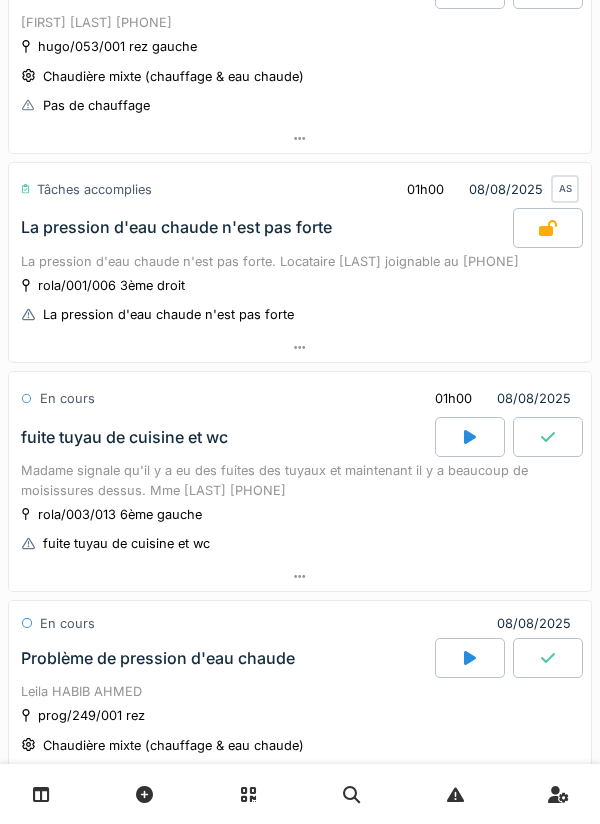 scroll, scrollTop: 0, scrollLeft: 0, axis: both 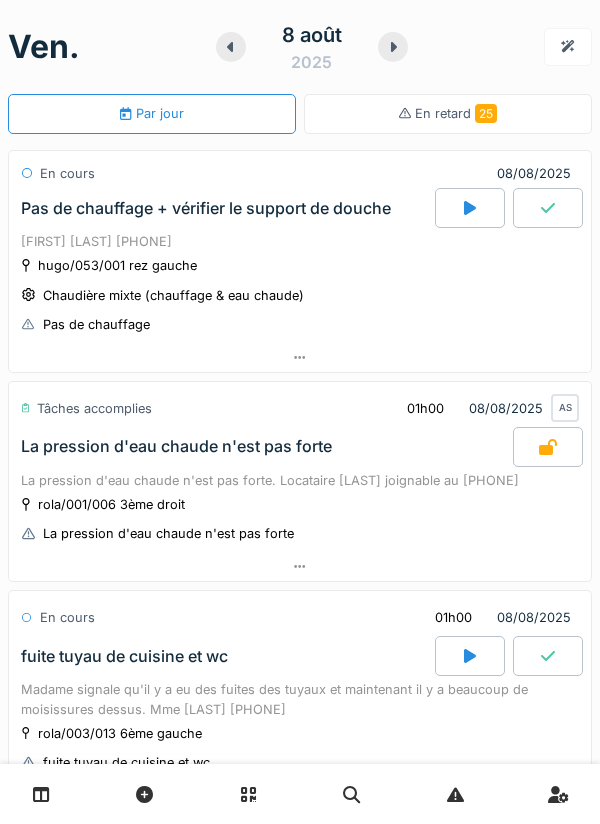 click at bounding box center (393, 47) 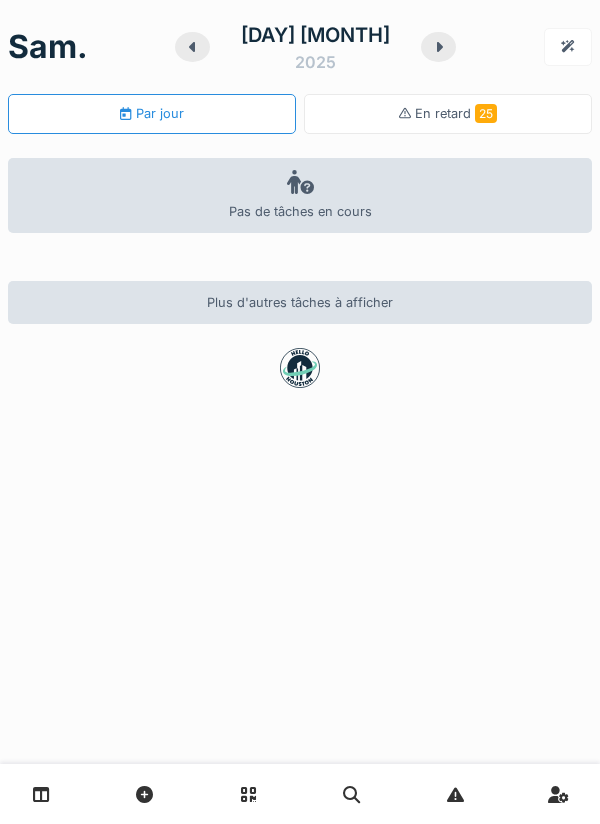click on "[DAY] [MONTH] [YEAR]" at bounding box center [315, 47] 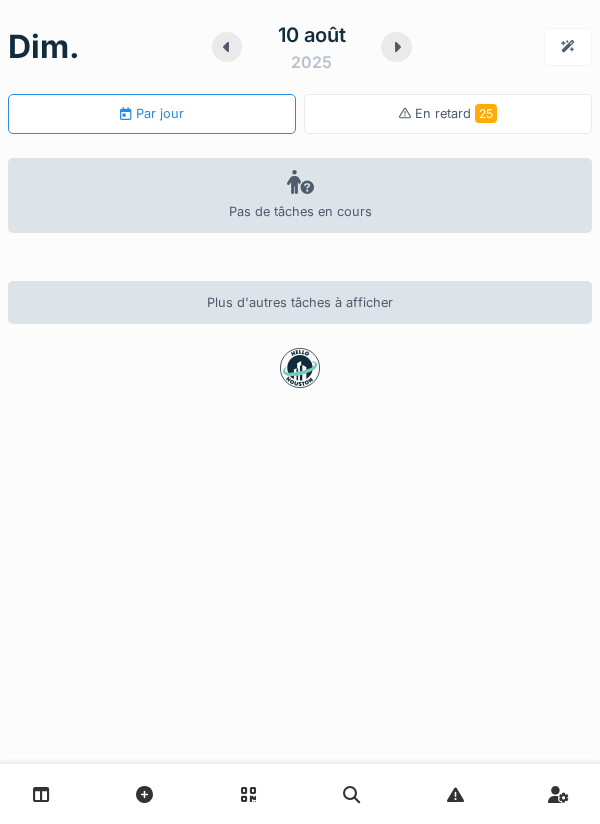 click at bounding box center [396, 47] 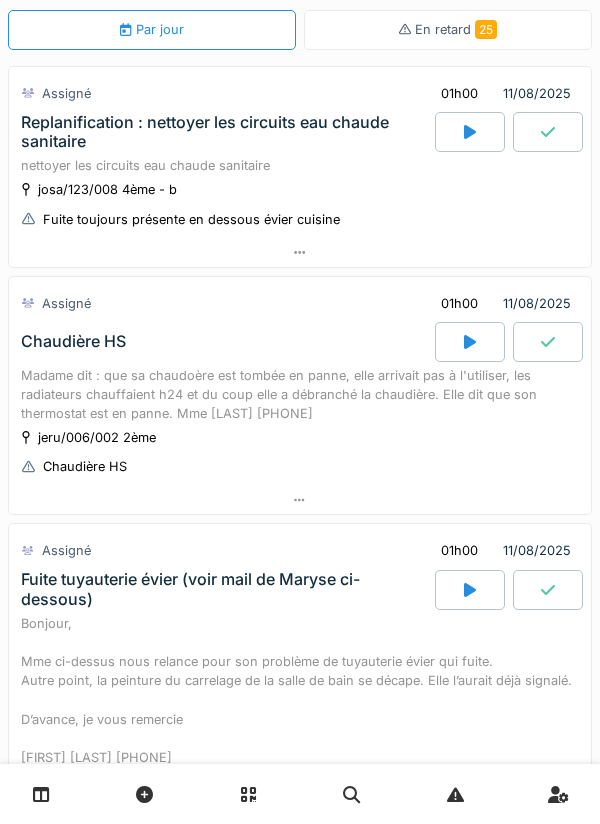scroll, scrollTop: 0, scrollLeft: 0, axis: both 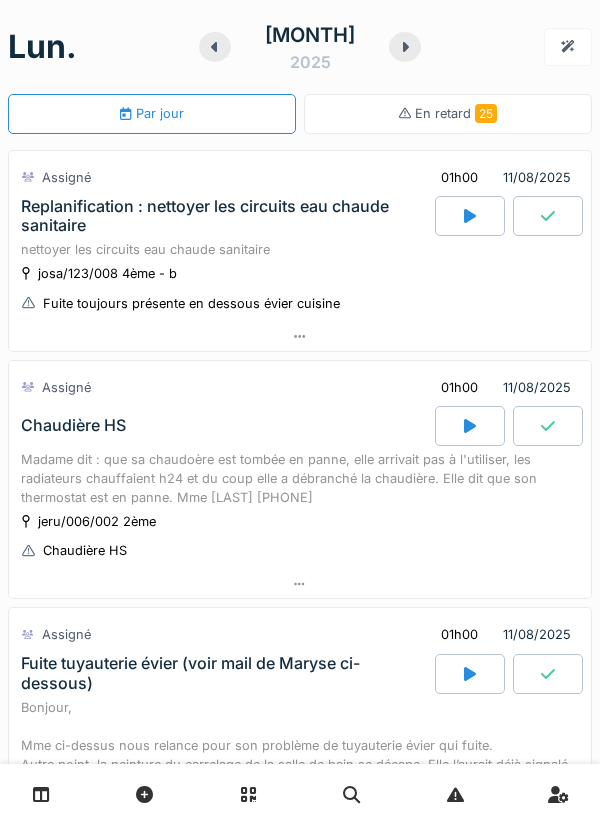 click 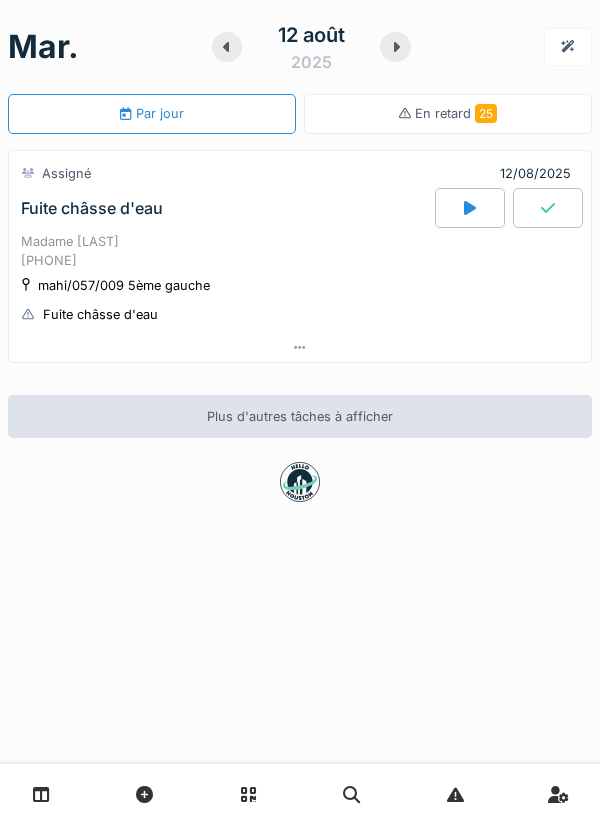 click on "mar. [DAY] [MONTH] [YEAR]   Par jour   En retard   25" at bounding box center [300, 67] 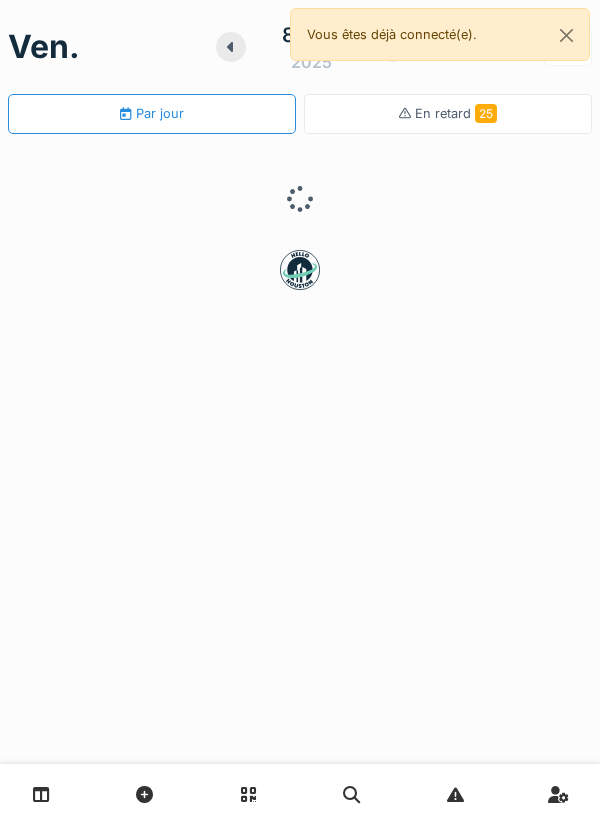 scroll, scrollTop: 0, scrollLeft: 0, axis: both 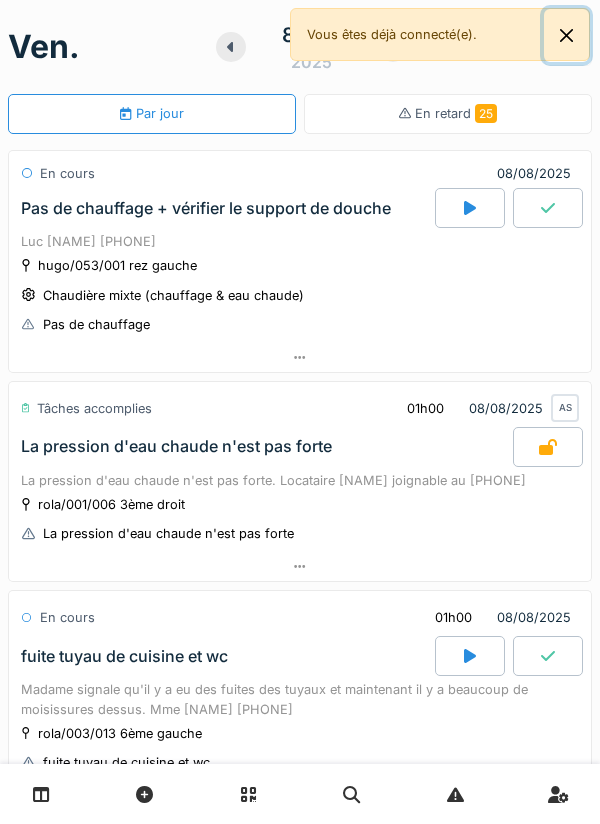click at bounding box center [566, 35] 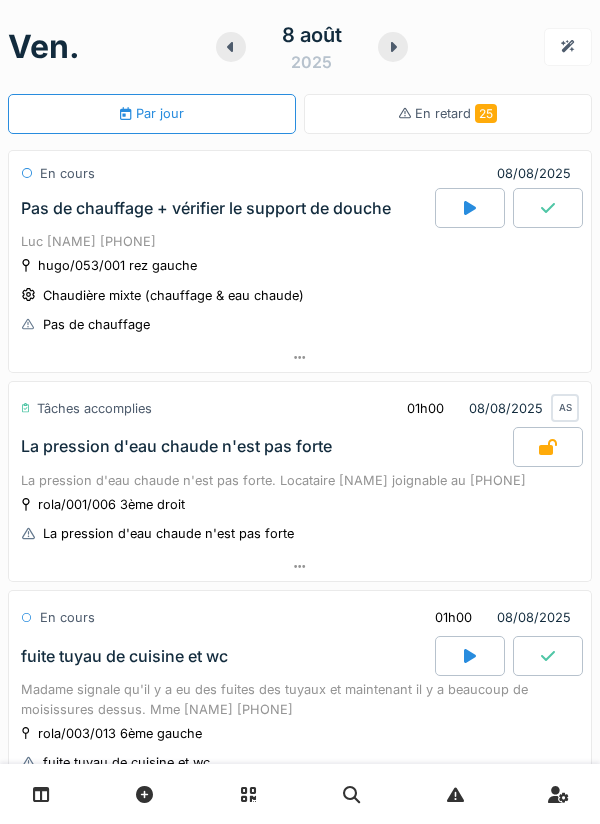 click at bounding box center [393, 47] 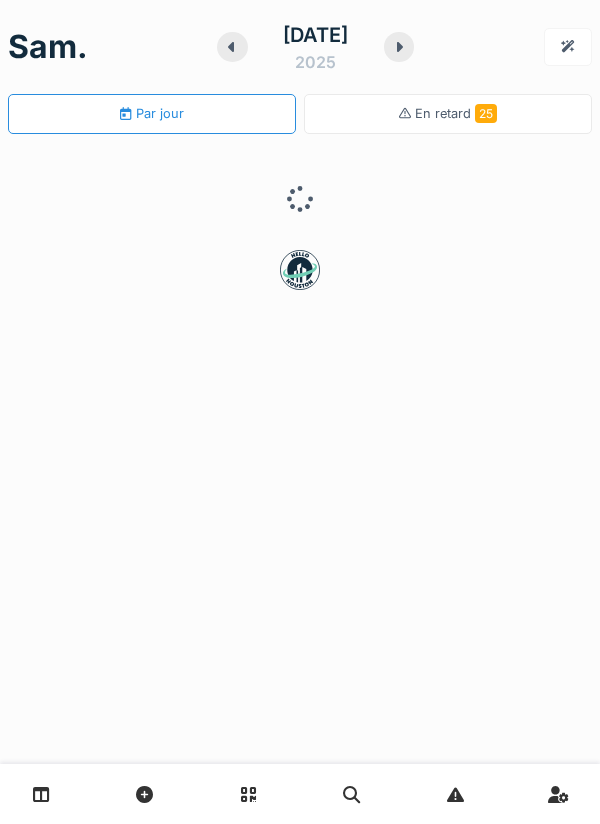 click 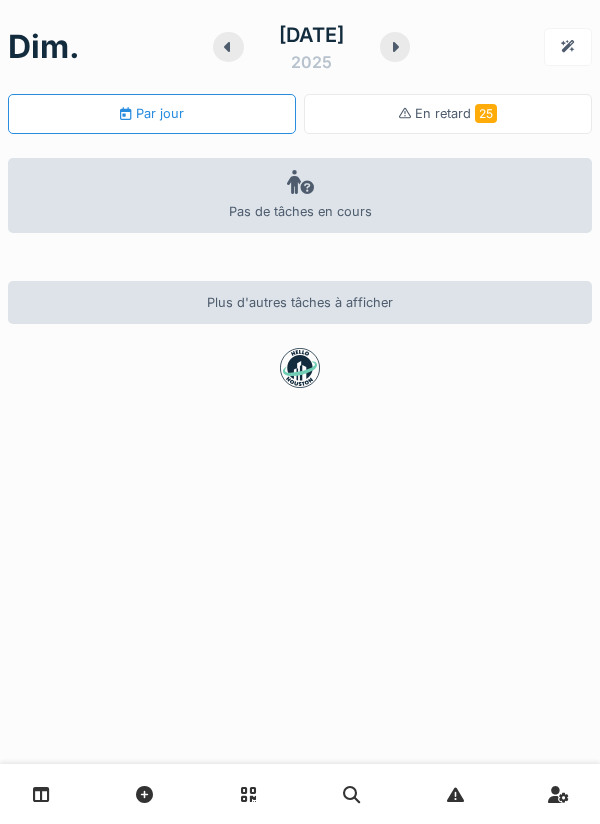 click 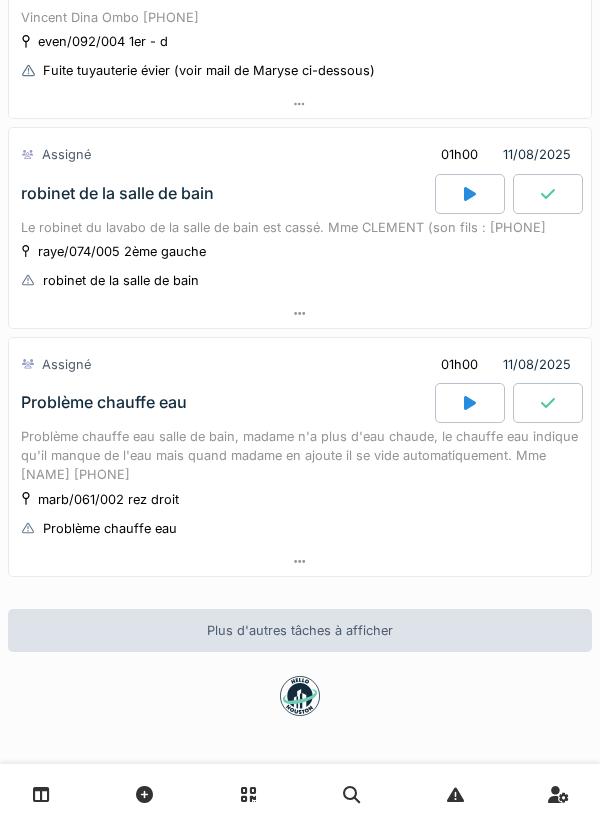scroll, scrollTop: 0, scrollLeft: 0, axis: both 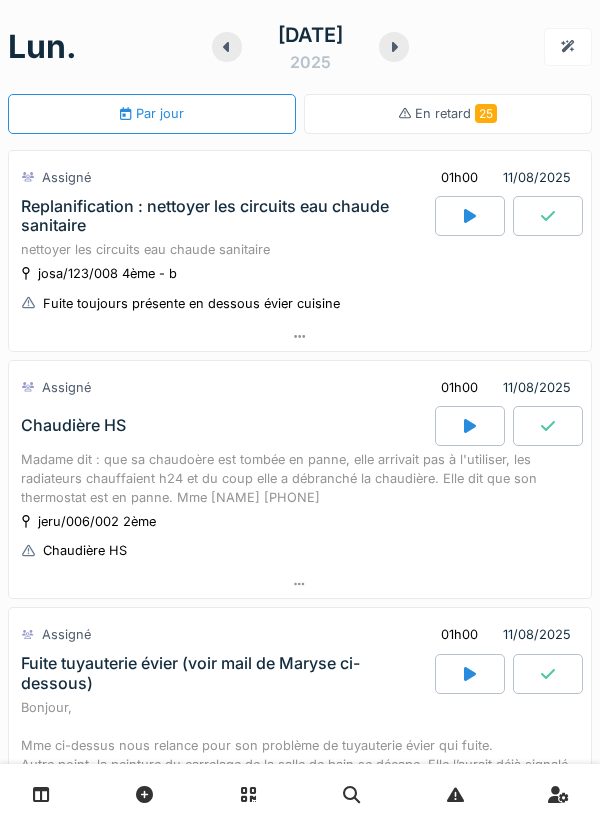 click at bounding box center (227, 47) 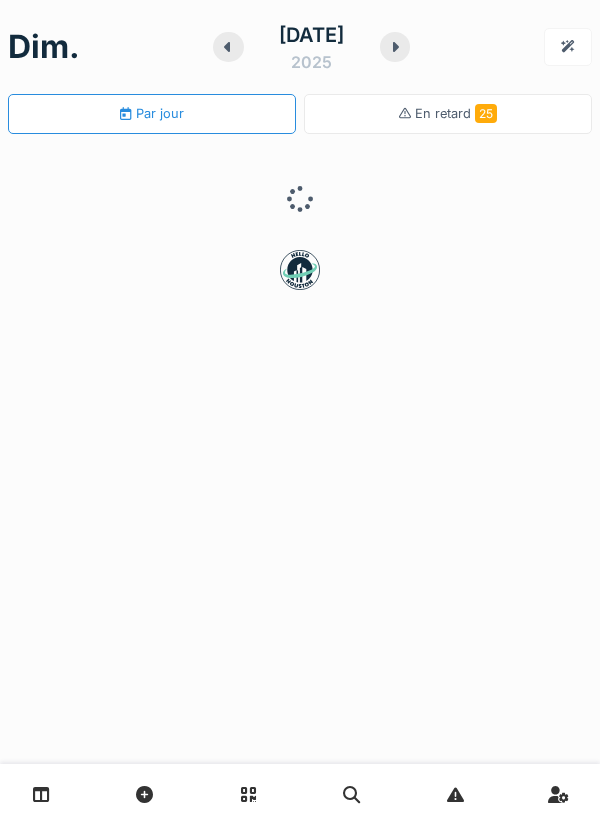 click 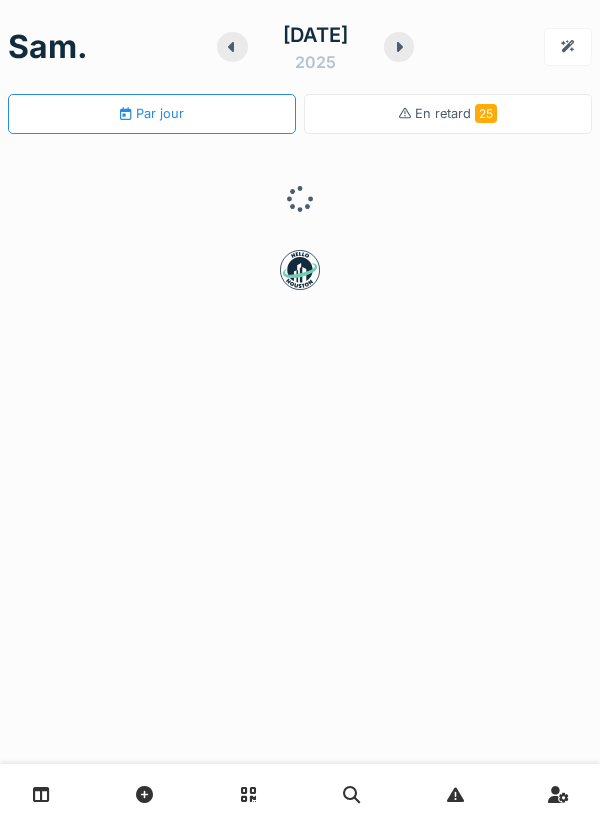 click 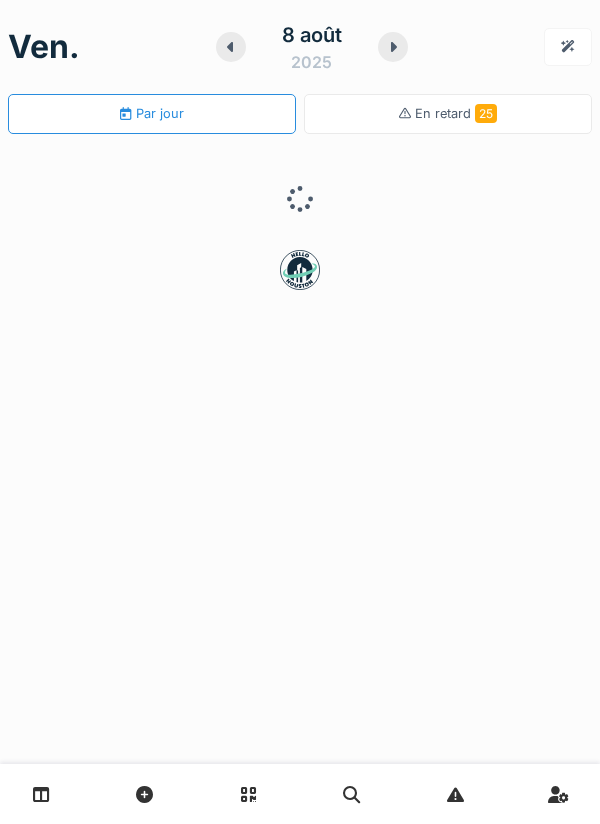 click on "8 août 2025" at bounding box center (312, 47) 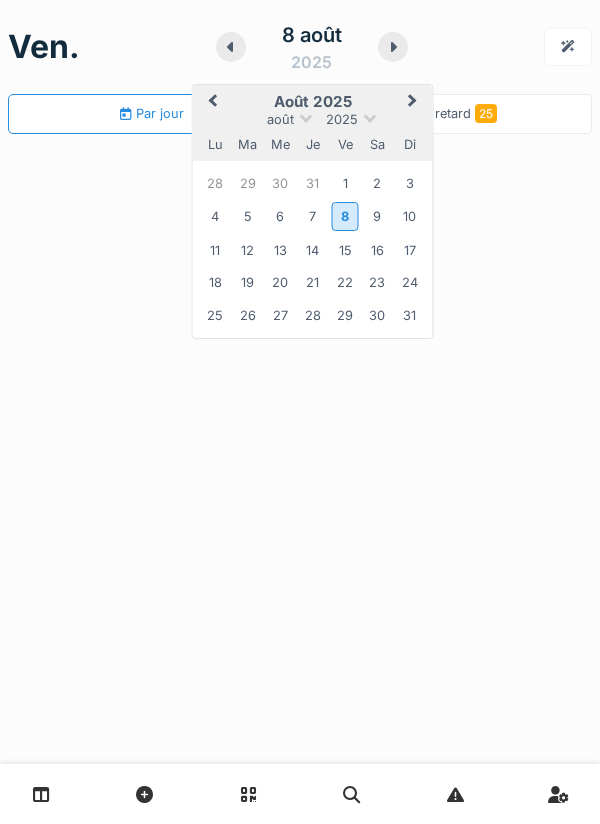click at bounding box center (393, 47) 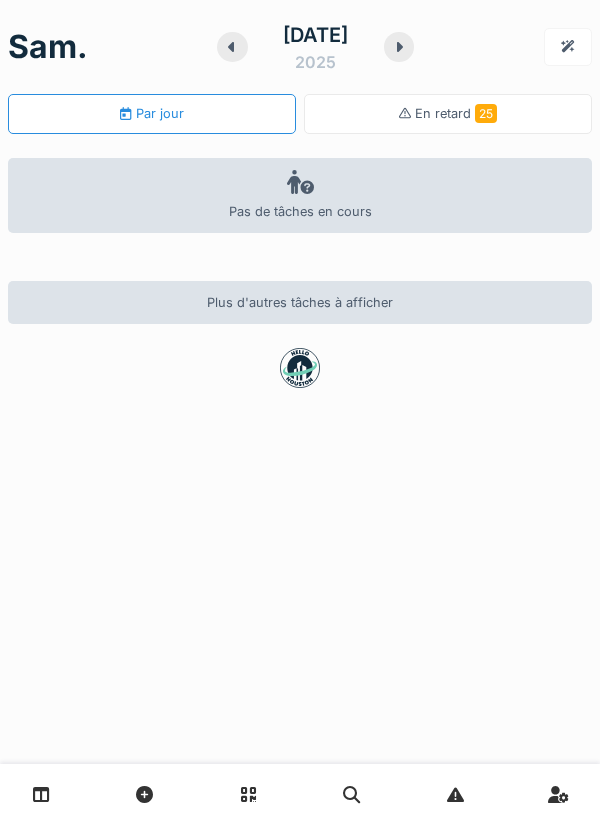 click 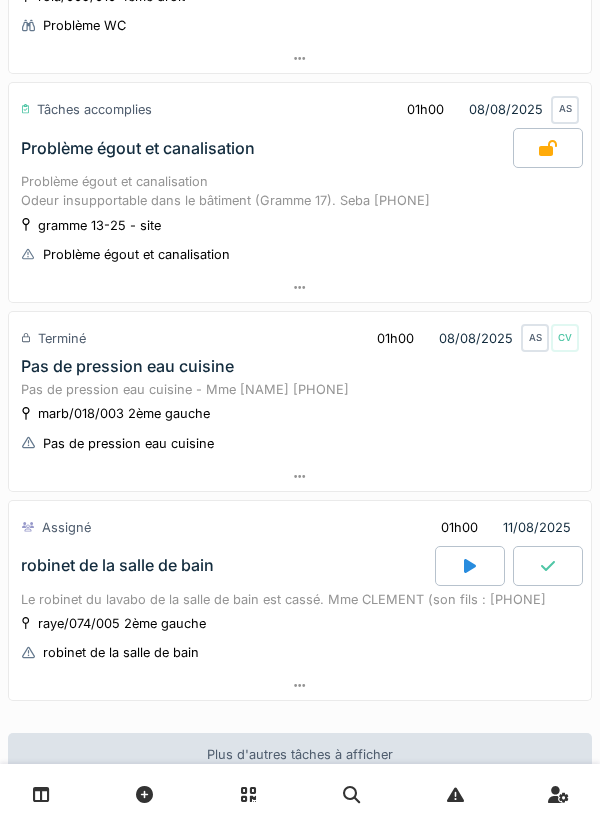 scroll, scrollTop: 1415, scrollLeft: 0, axis: vertical 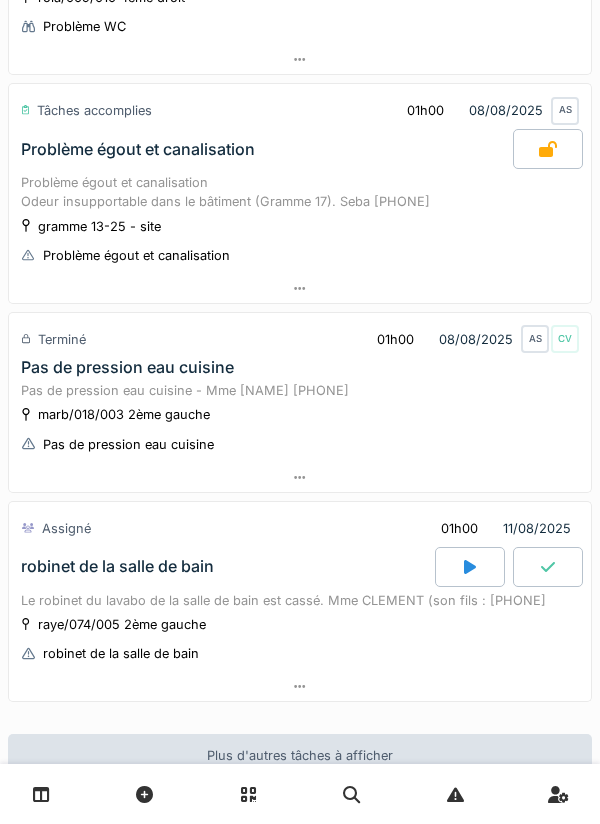click at bounding box center [470, 567] 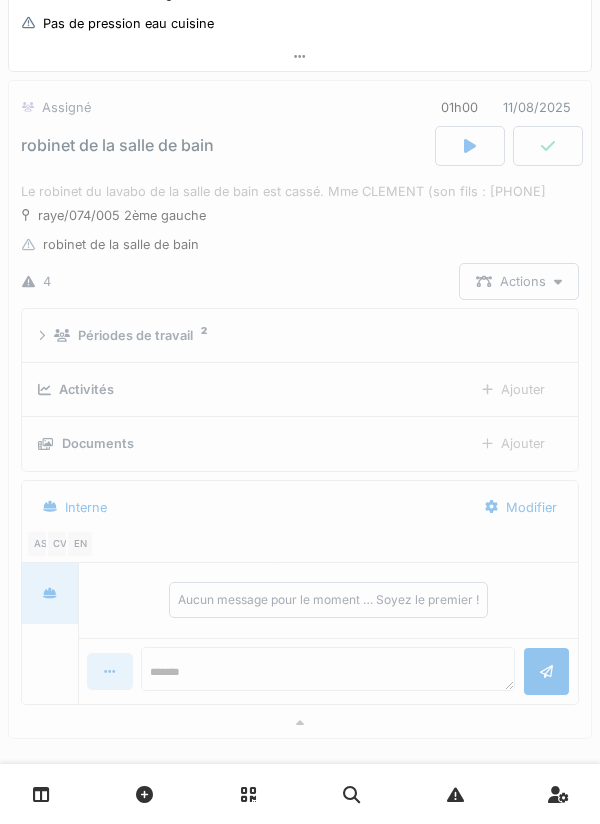 scroll, scrollTop: 1855, scrollLeft: 0, axis: vertical 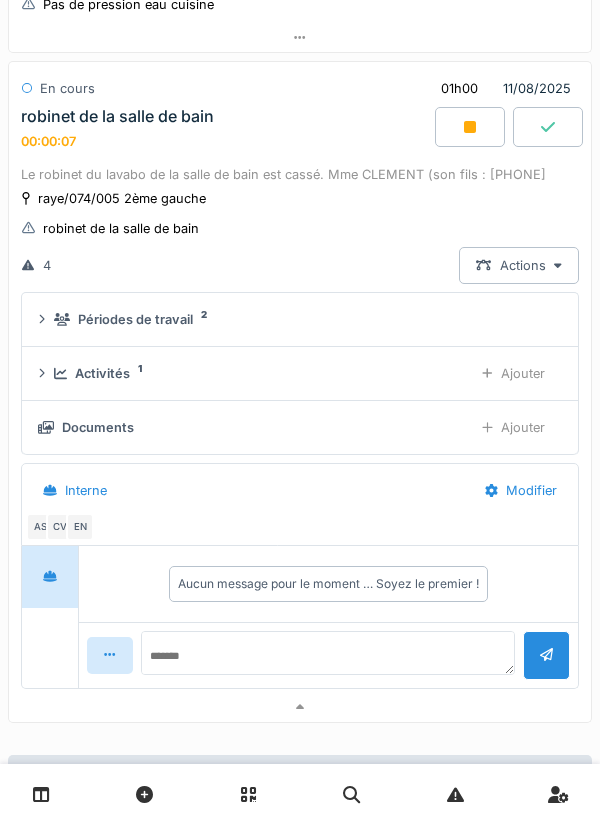 click on "Activités 1 Ajouter" at bounding box center [300, 373] 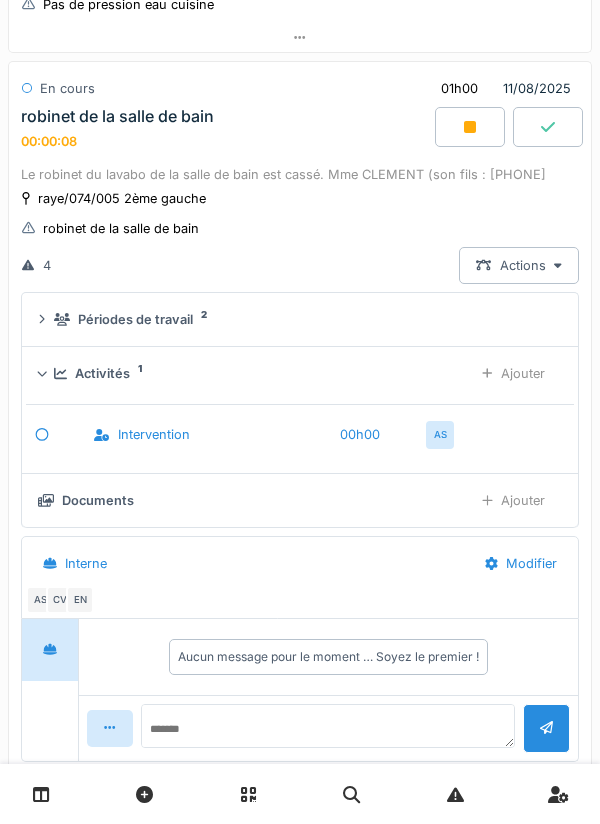 click on "Ajouter" at bounding box center (513, 373) 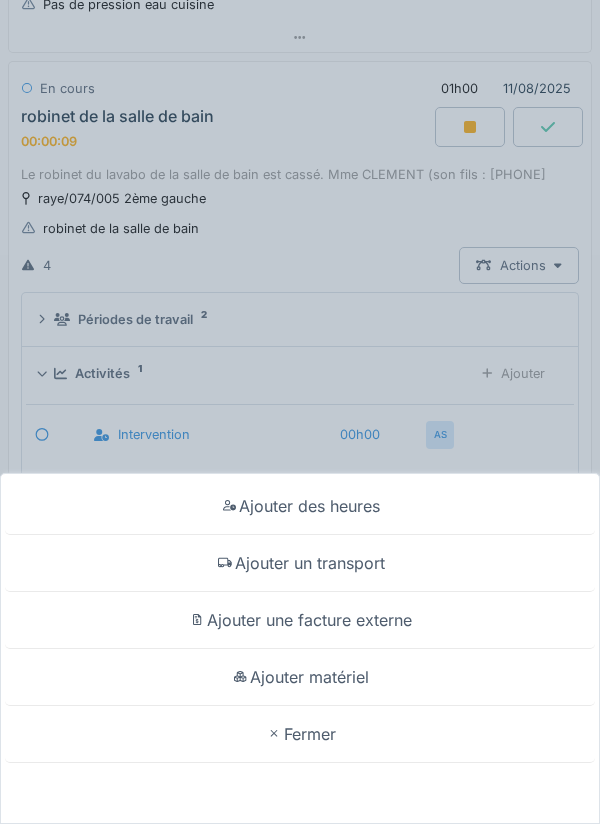 click on "Ajouter un transport" at bounding box center (300, 563) 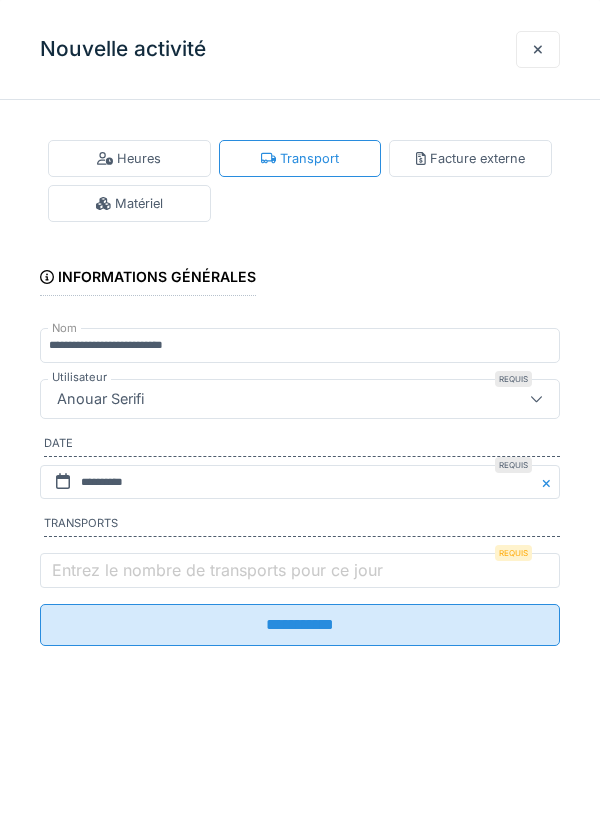 click on "**********" at bounding box center (300, 625) 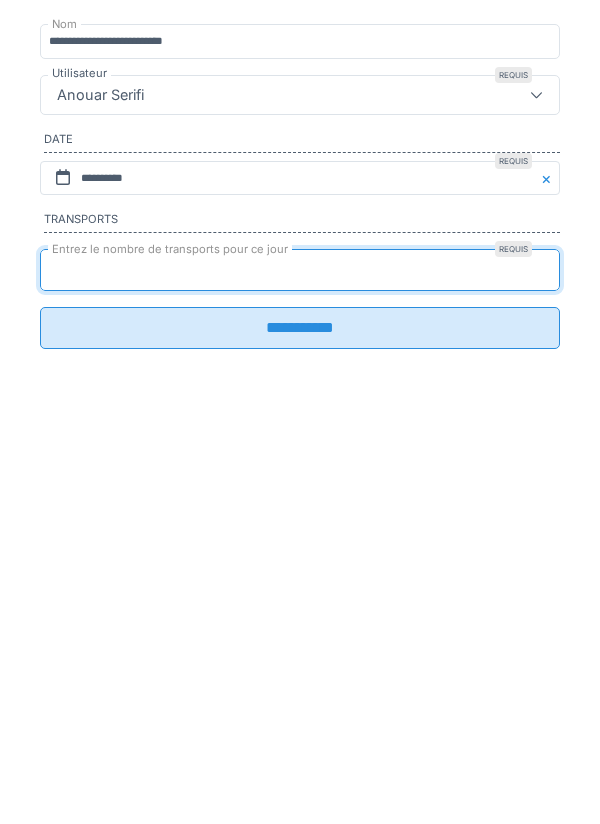type on "*" 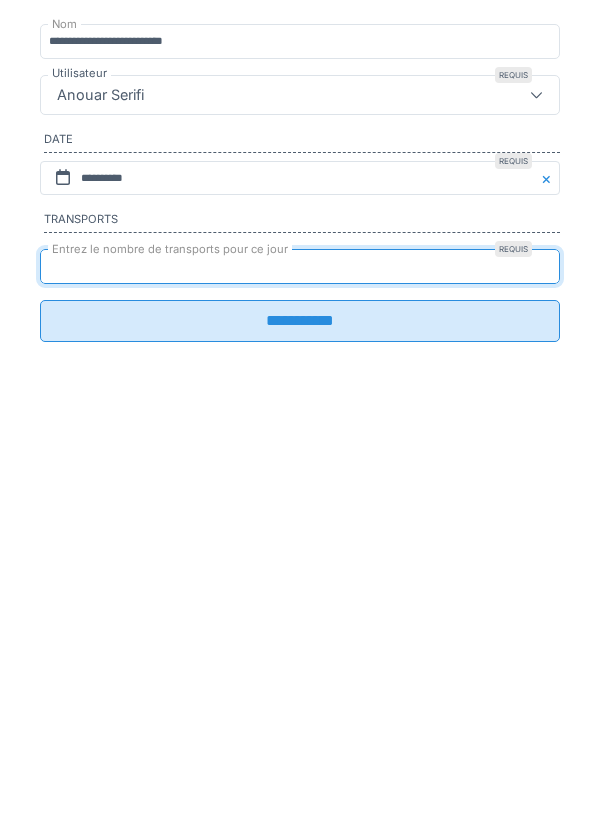 click on "**********" at bounding box center [300, 625] 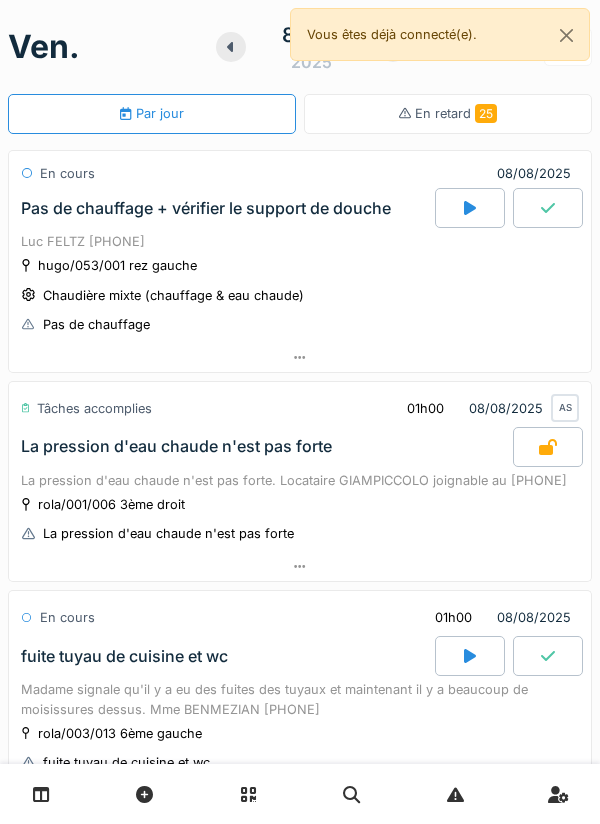 scroll, scrollTop: 0, scrollLeft: 0, axis: both 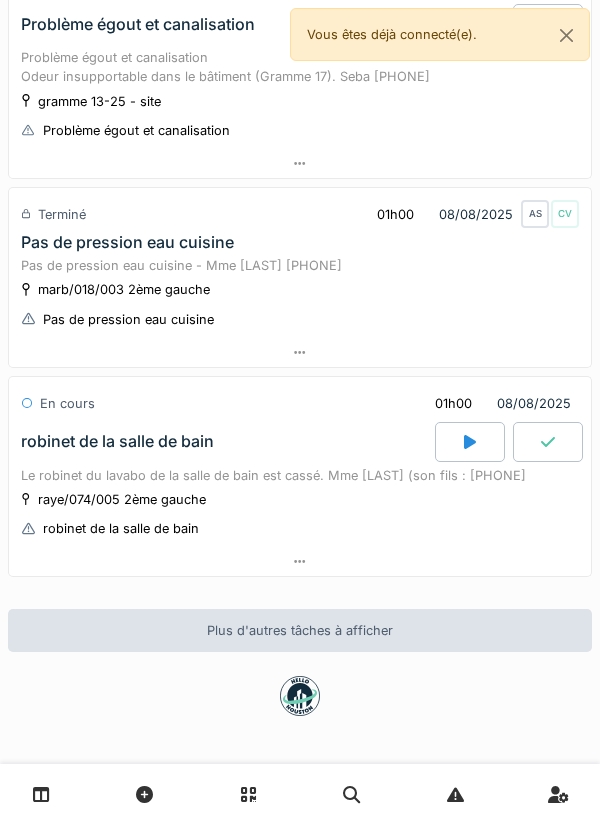 click at bounding box center [300, 561] 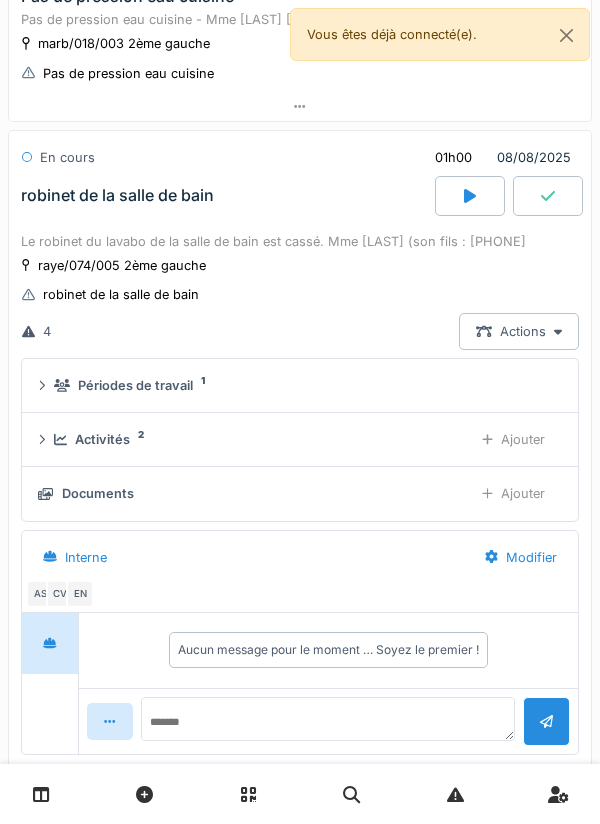 scroll, scrollTop: 1855, scrollLeft: 0, axis: vertical 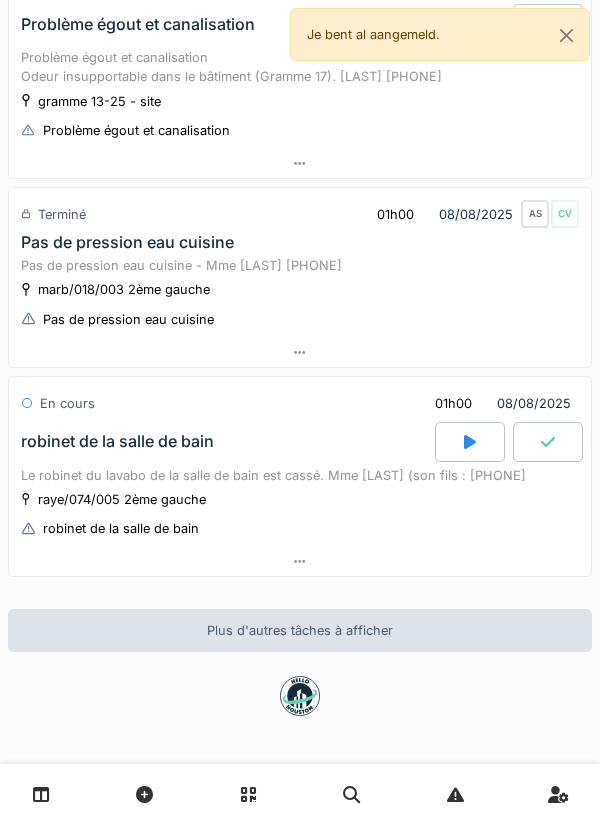 click on "robinet de la salle de bain" at bounding box center [226, 442] 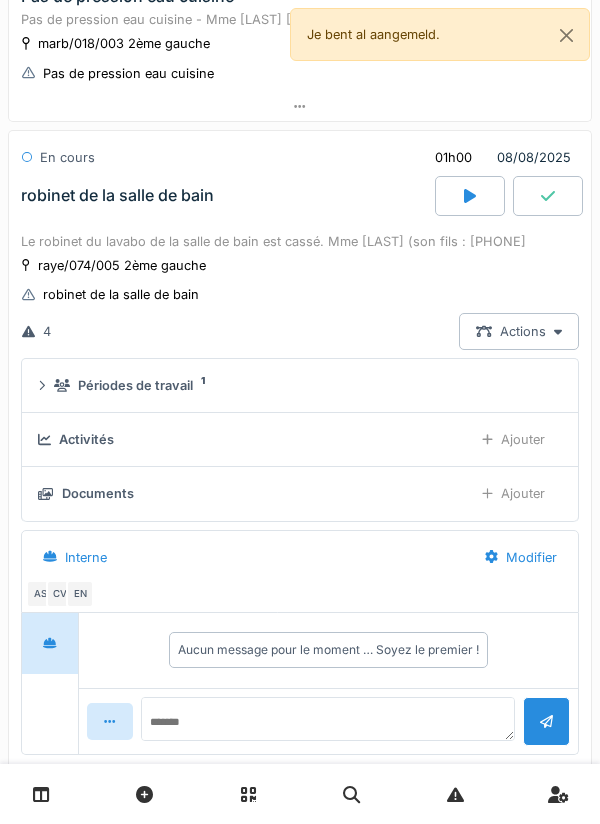 scroll, scrollTop: 1855, scrollLeft: 0, axis: vertical 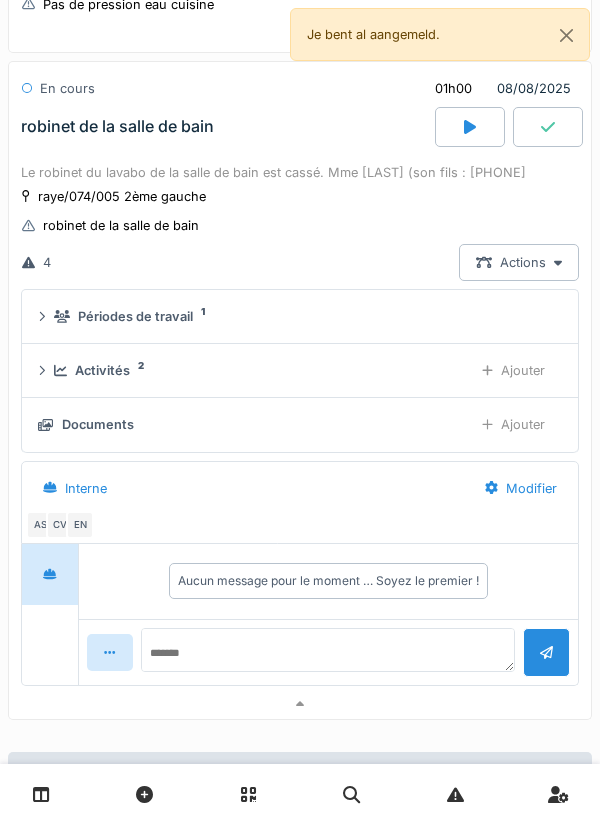 click on "Activités 2 Ajouter" at bounding box center [300, 370] 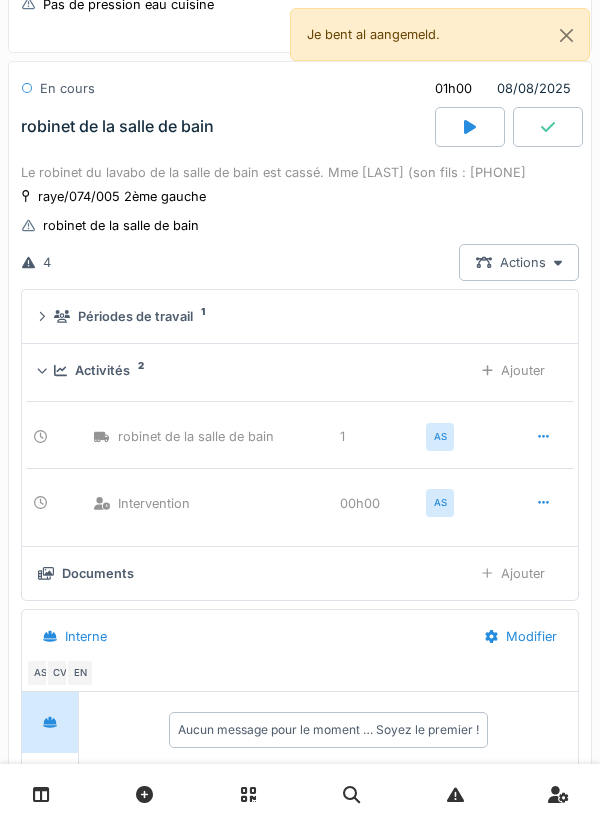 click 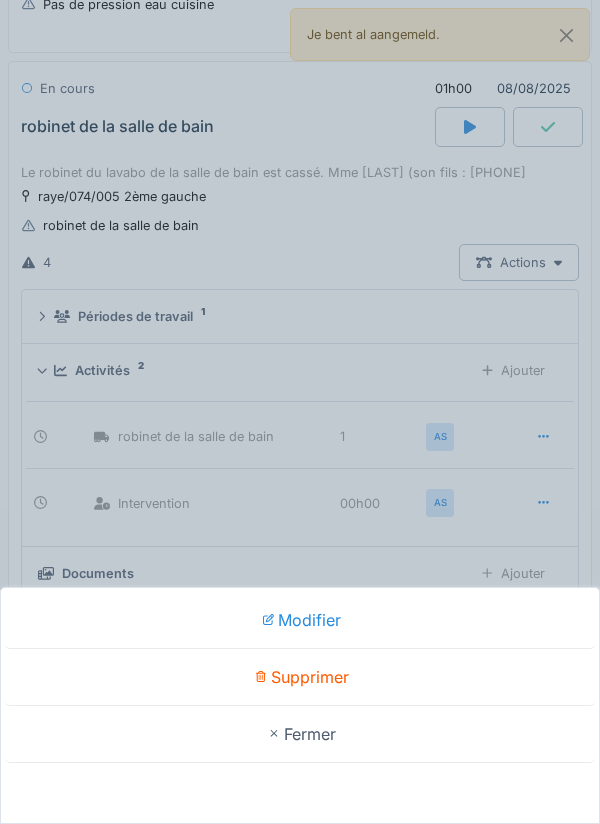 click on "Modifier" at bounding box center [300, 620] 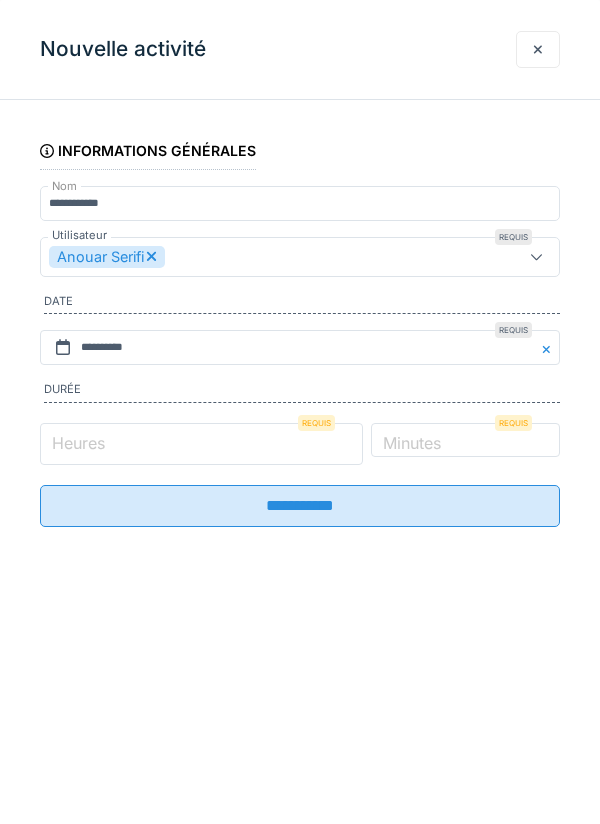 click on "*" at bounding box center [201, 444] 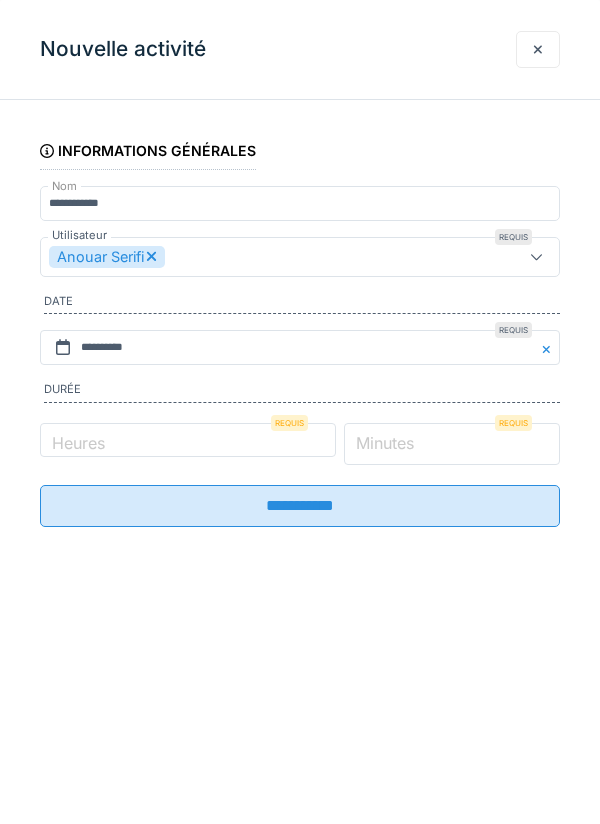 click on "*" at bounding box center [452, 444] 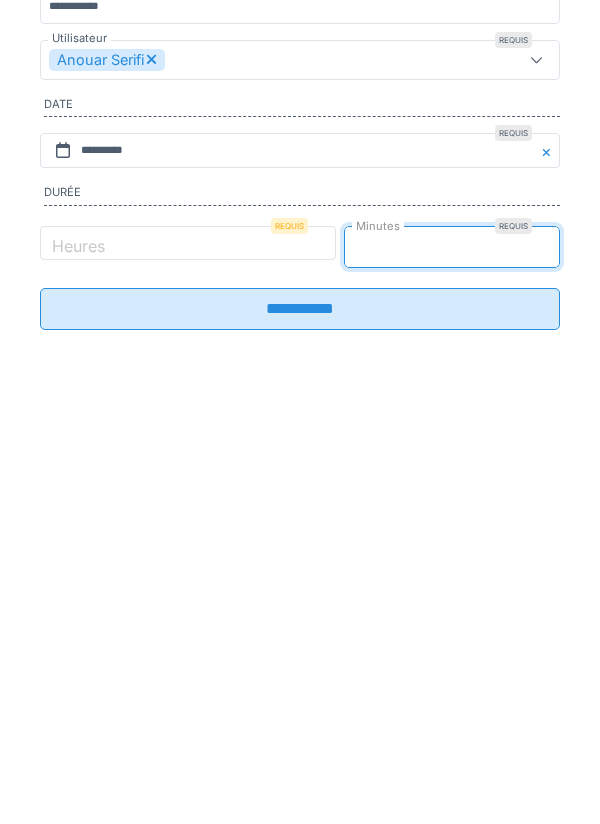 type on "**" 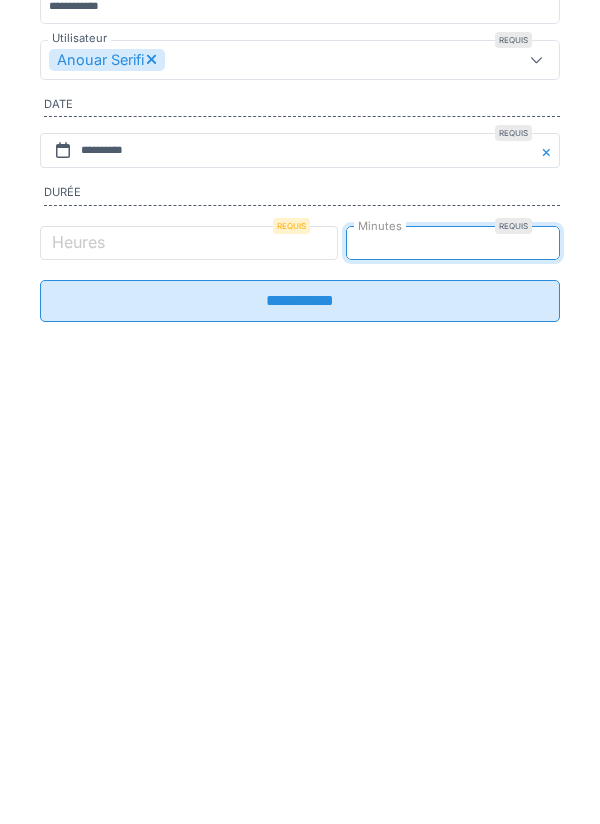 click on "**********" at bounding box center [300, 498] 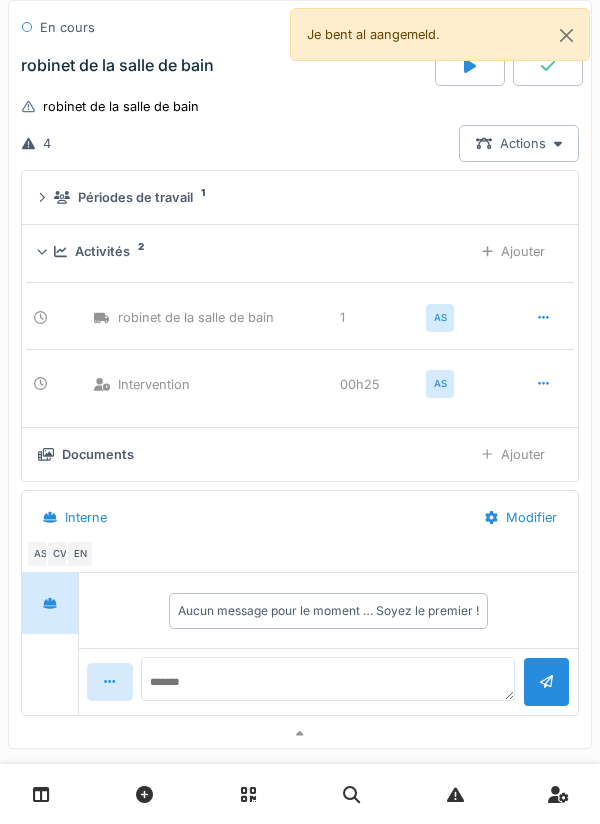 scroll, scrollTop: 1972, scrollLeft: 0, axis: vertical 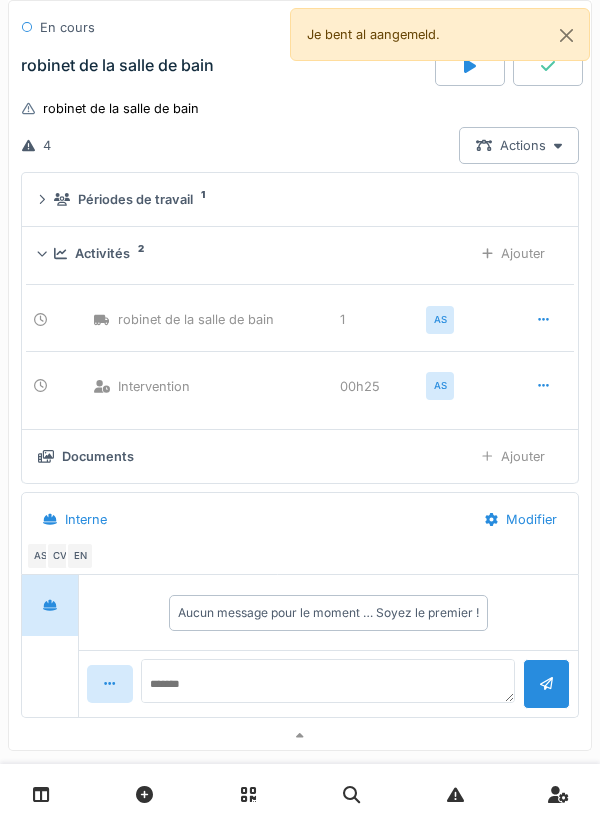 click on "Activités 2" at bounding box center [255, 253] 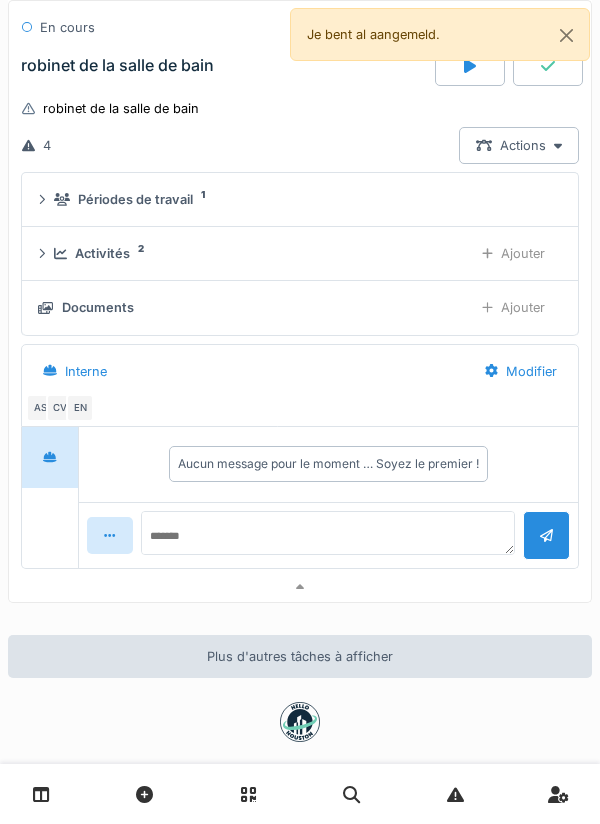 click on "Ajouter" at bounding box center (513, 253) 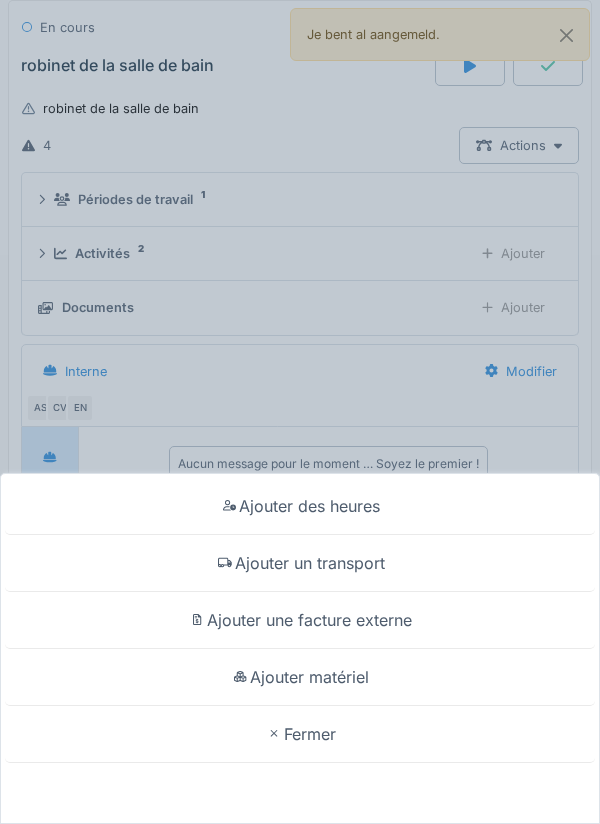 click on "Ajouter matériel" at bounding box center (300, 677) 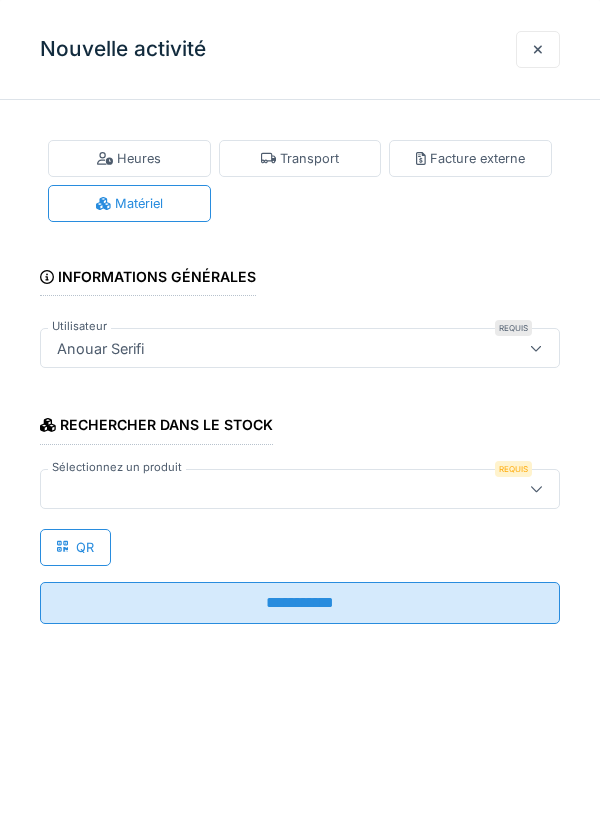 click at bounding box center [300, 489] 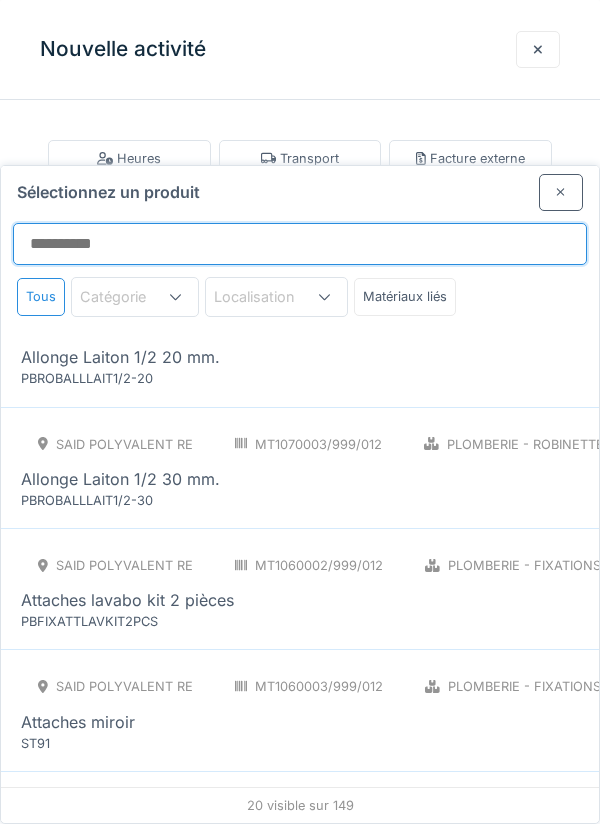 click on "Sélectionnez un produit" at bounding box center [300, 244] 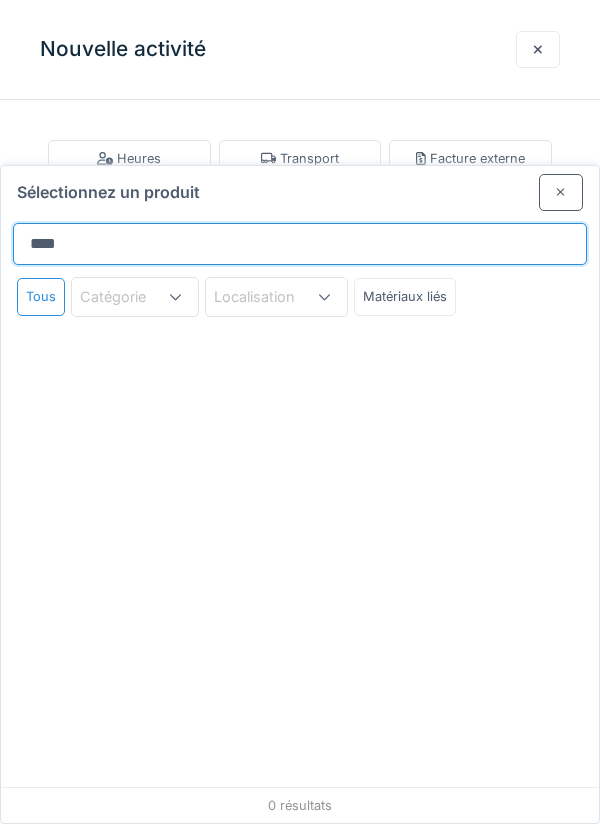 type on "*****" 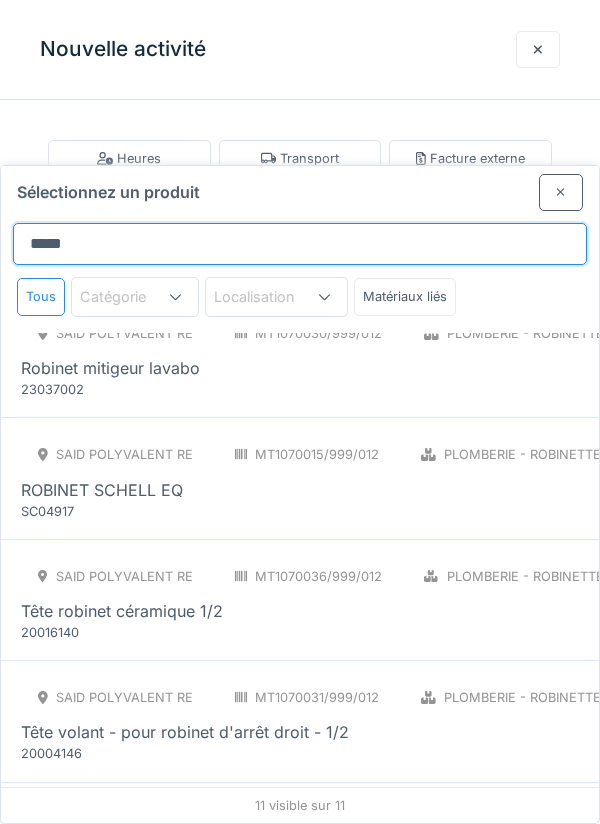 scroll, scrollTop: 600, scrollLeft: 0, axis: vertical 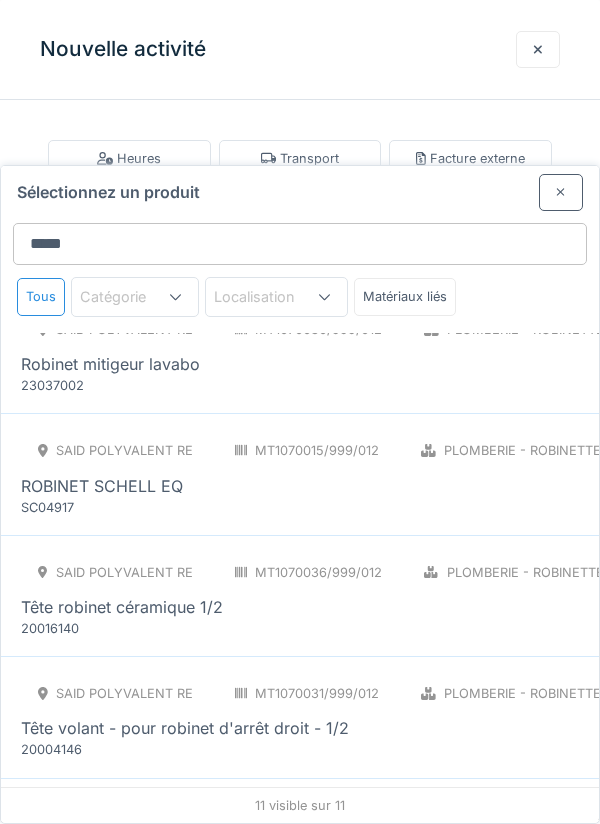 click on "SAID polyvalent RE MT1070030/999/012 Plomberie - Robinetterie PCE Robinet mitigeur lavabo 23037002" at bounding box center (374, 353) 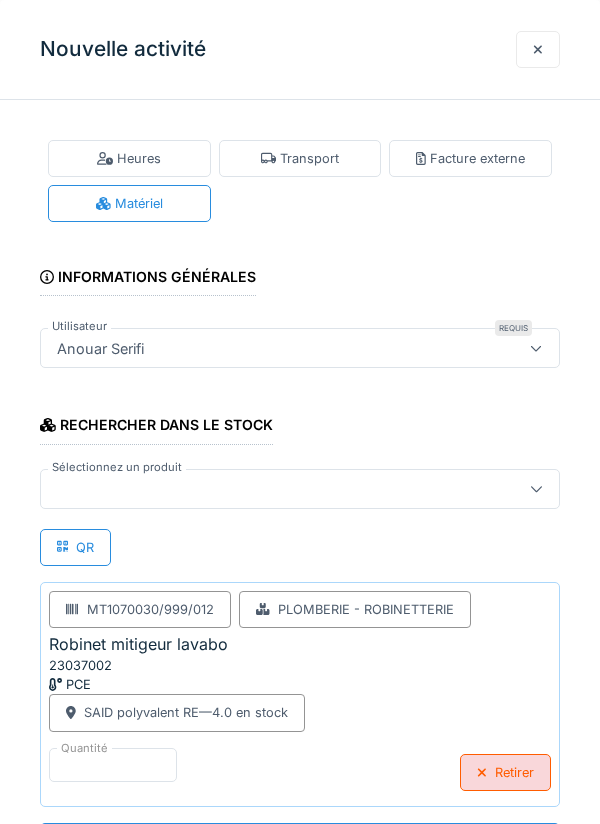 scroll, scrollTop: 1, scrollLeft: 0, axis: vertical 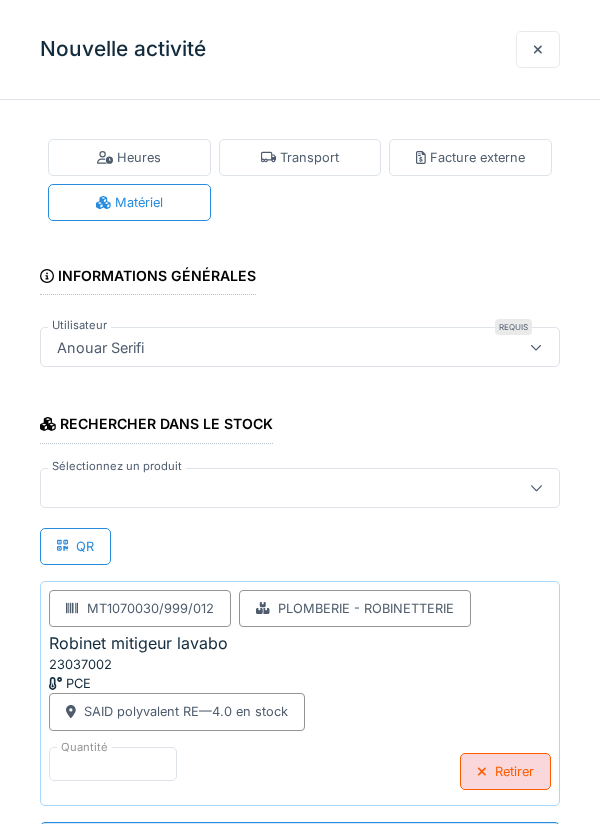 click on "**********" at bounding box center [300, 843] 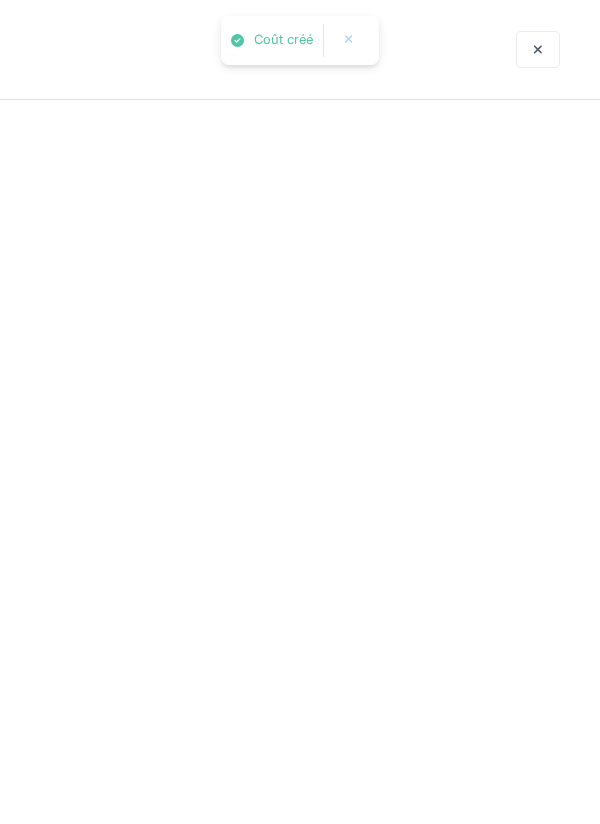 scroll, scrollTop: 0, scrollLeft: 0, axis: both 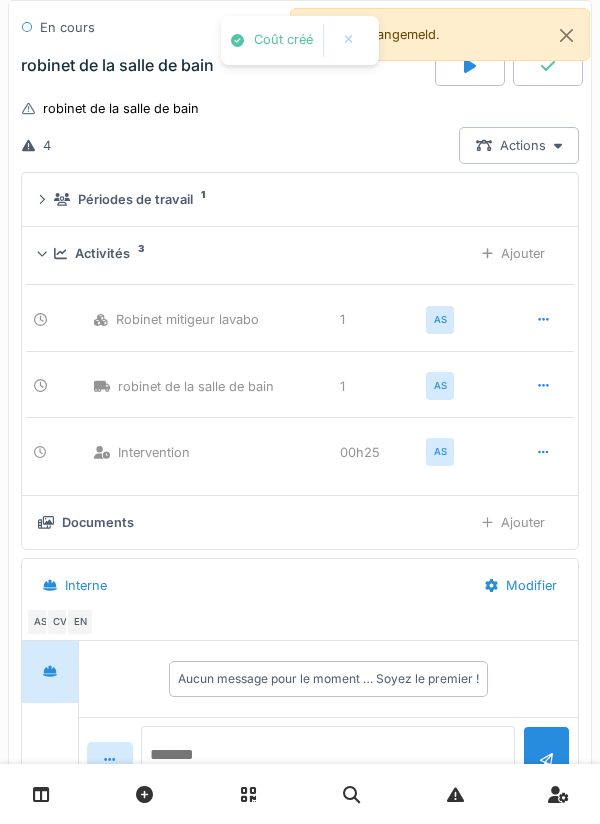 click at bounding box center (328, 758) 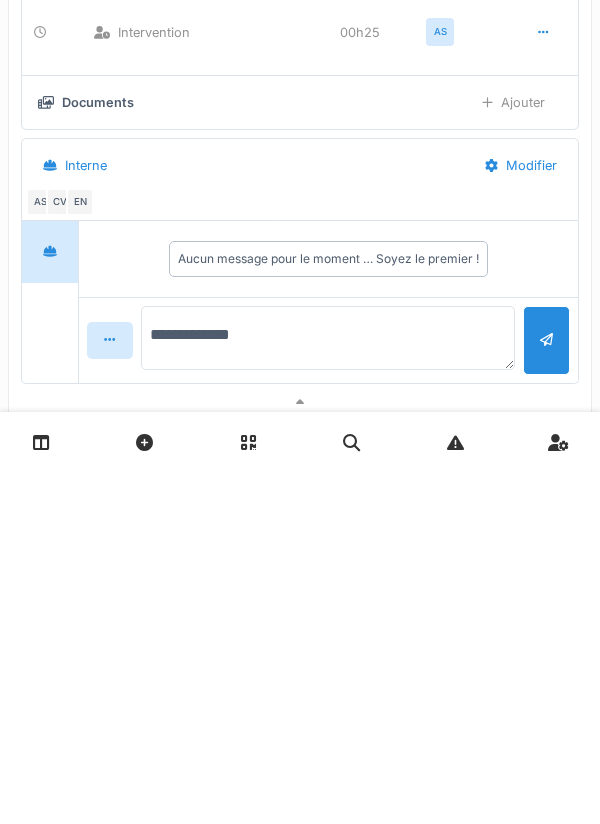 scroll, scrollTop: 2088, scrollLeft: 0, axis: vertical 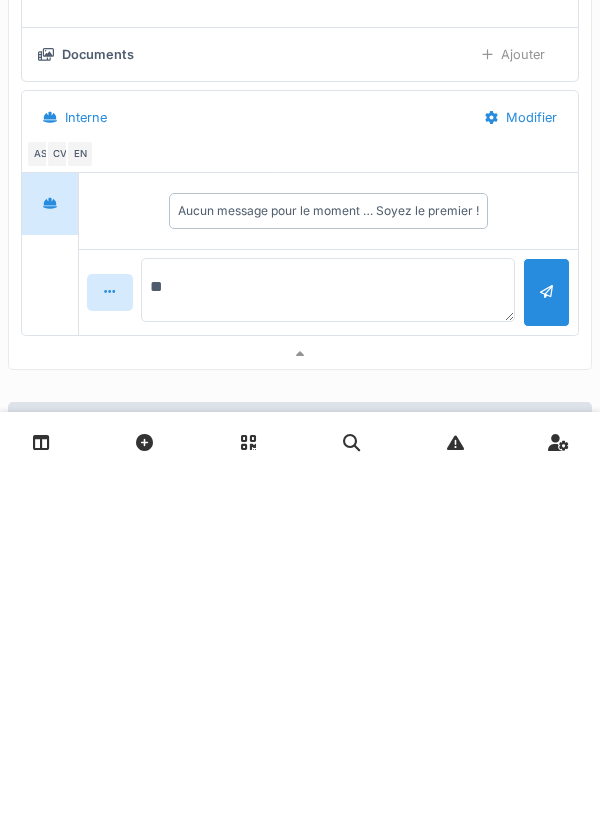 type on "*" 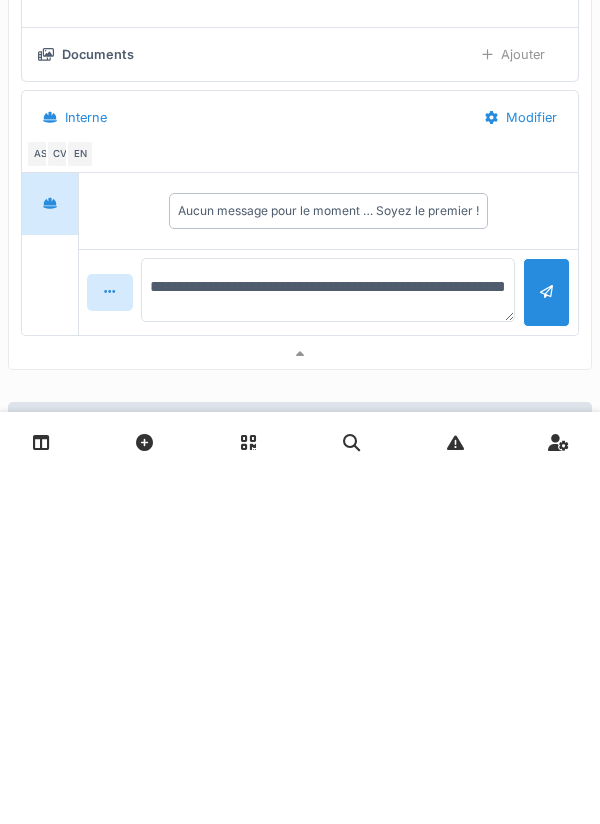 type on "**********" 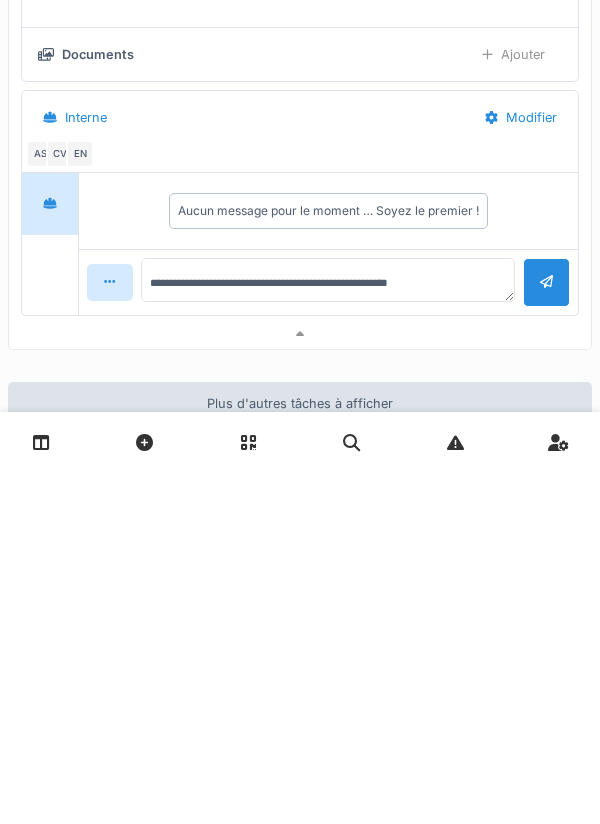 click at bounding box center [546, 634] 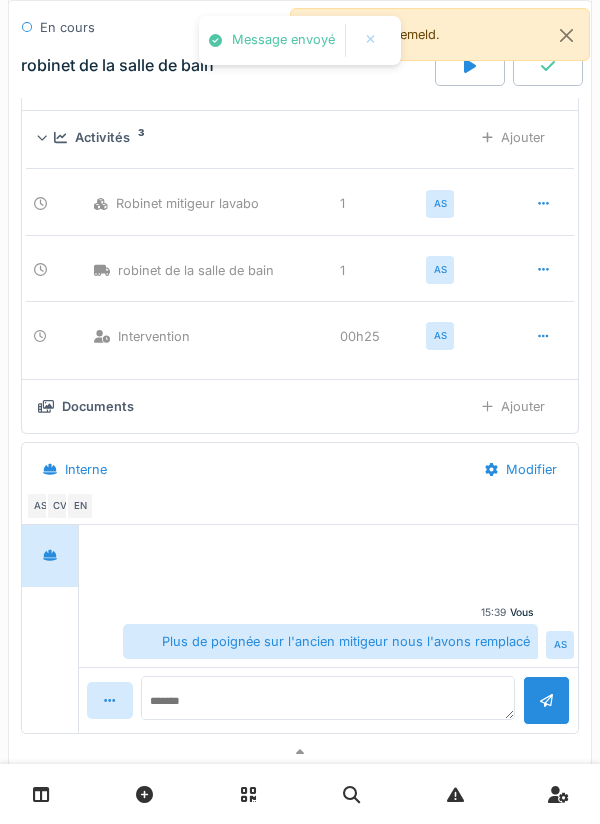 click on "Vous   15:39 Plus de poignée sur l'ancien mitigeur nous l'avons remplacé AS" at bounding box center [328, 596] 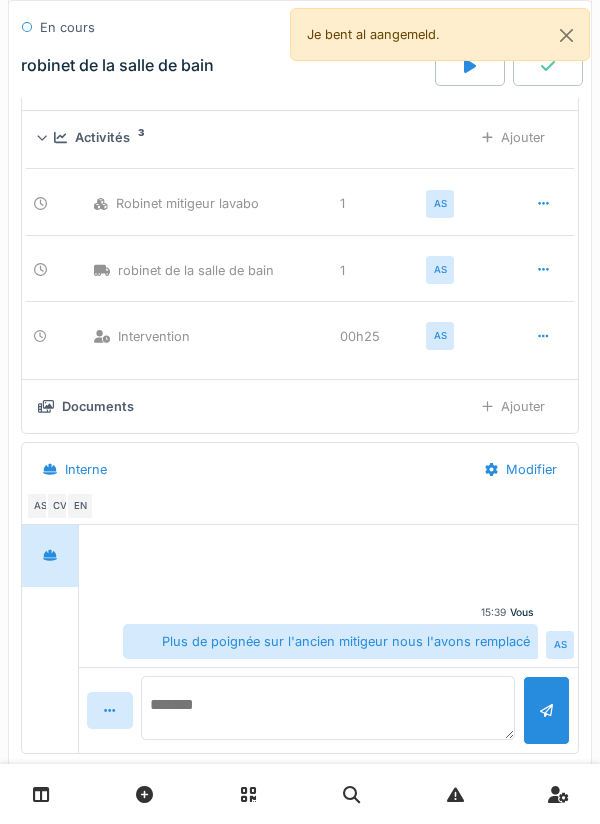 click at bounding box center [328, 708] 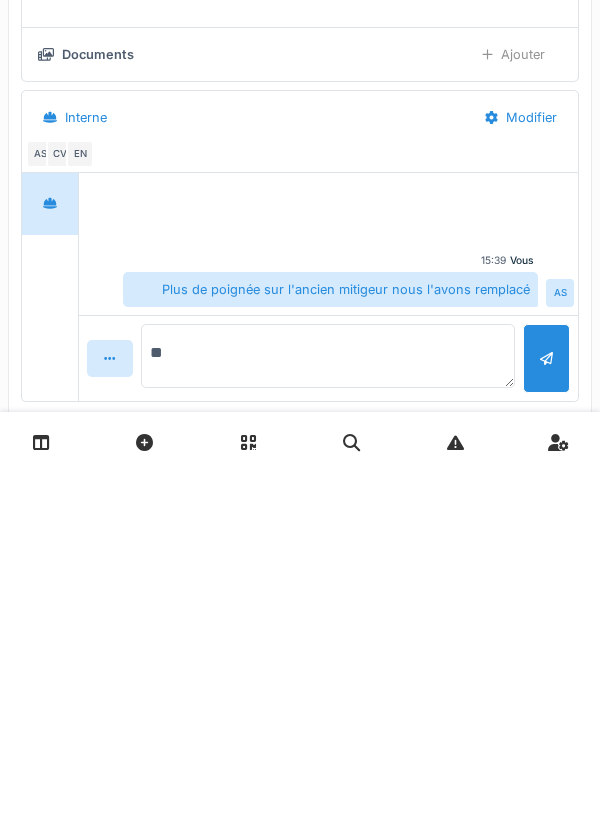 type on "*" 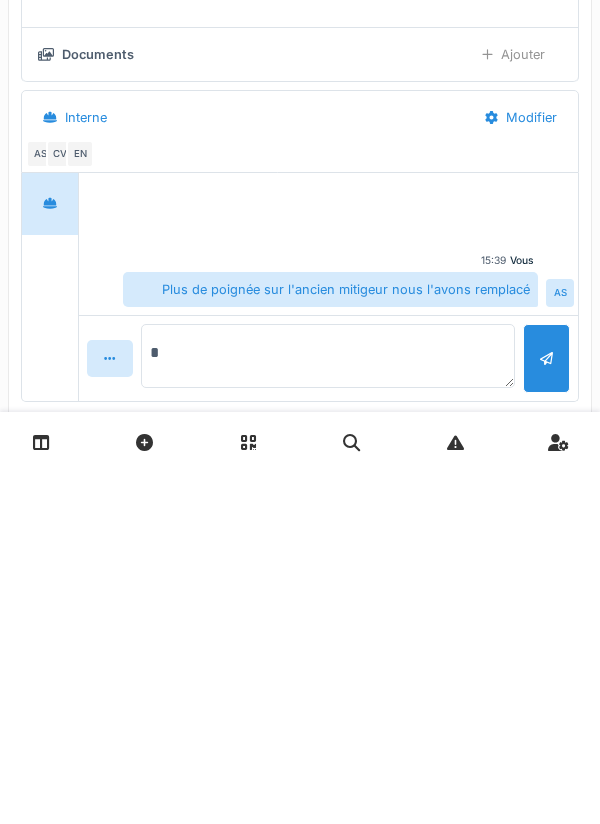 type 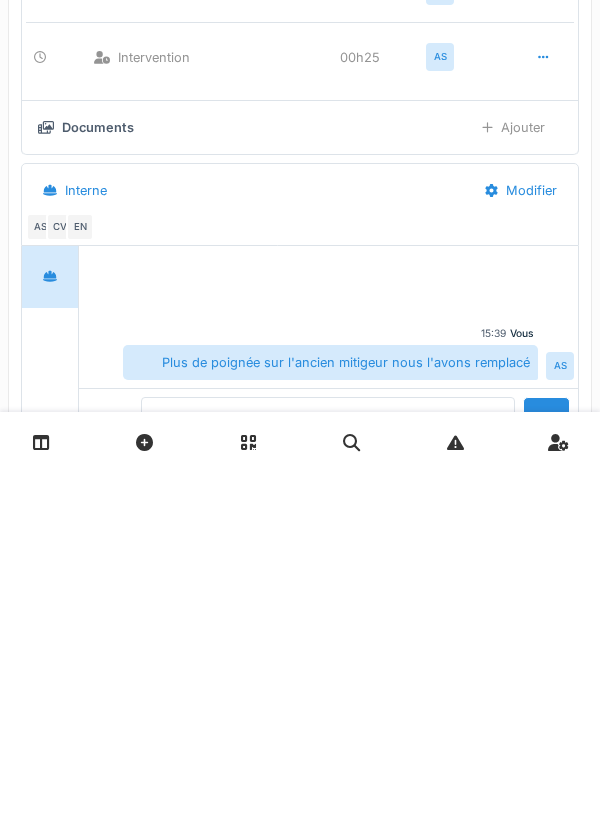 scroll, scrollTop: 1991, scrollLeft: 0, axis: vertical 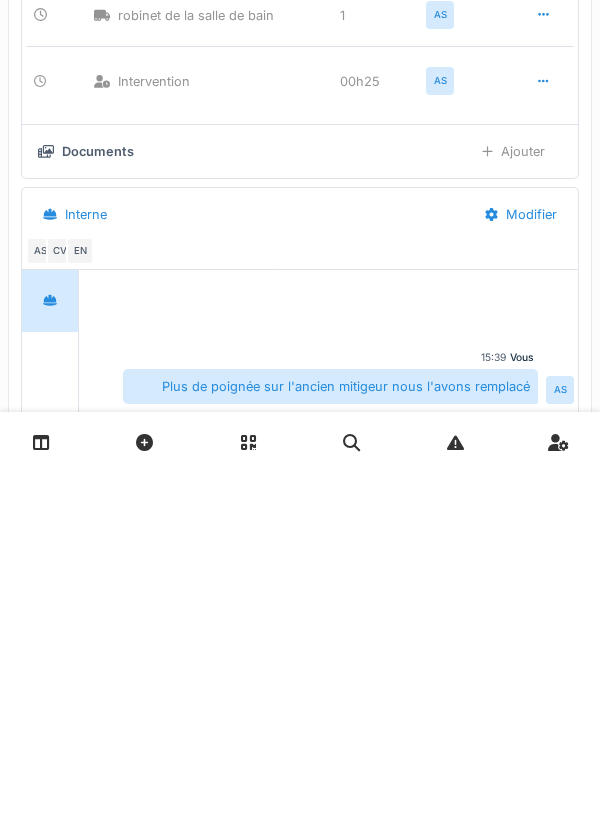 click at bounding box center [487, 503] 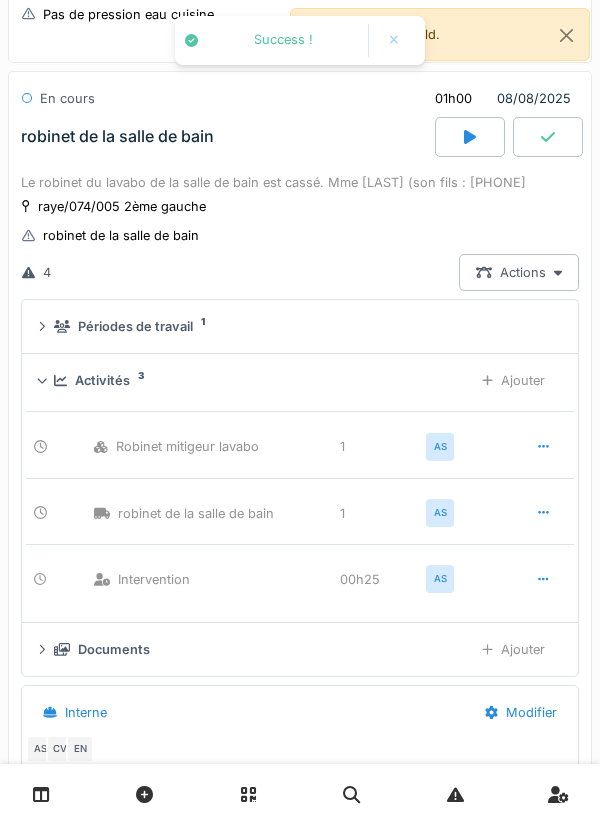 scroll, scrollTop: 1850, scrollLeft: 0, axis: vertical 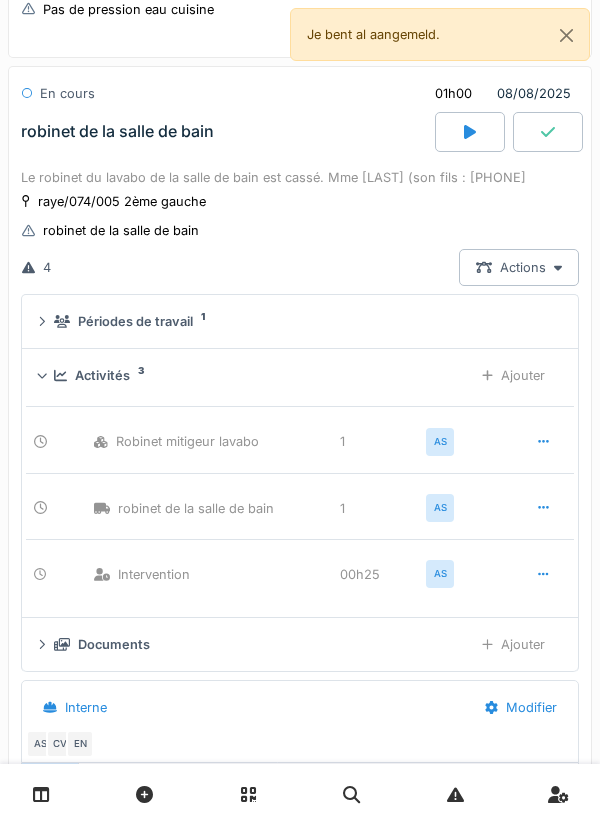 click at bounding box center (548, 132) 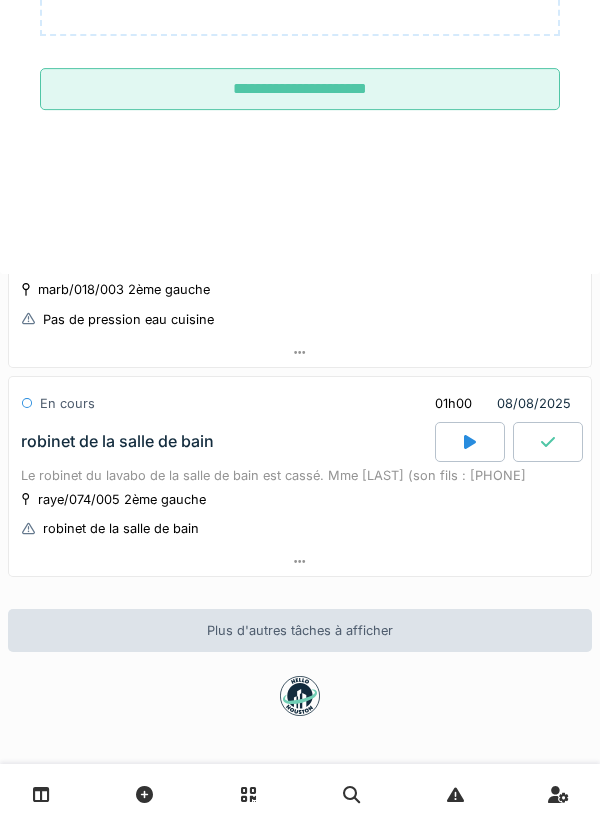 scroll, scrollTop: 1560, scrollLeft: 0, axis: vertical 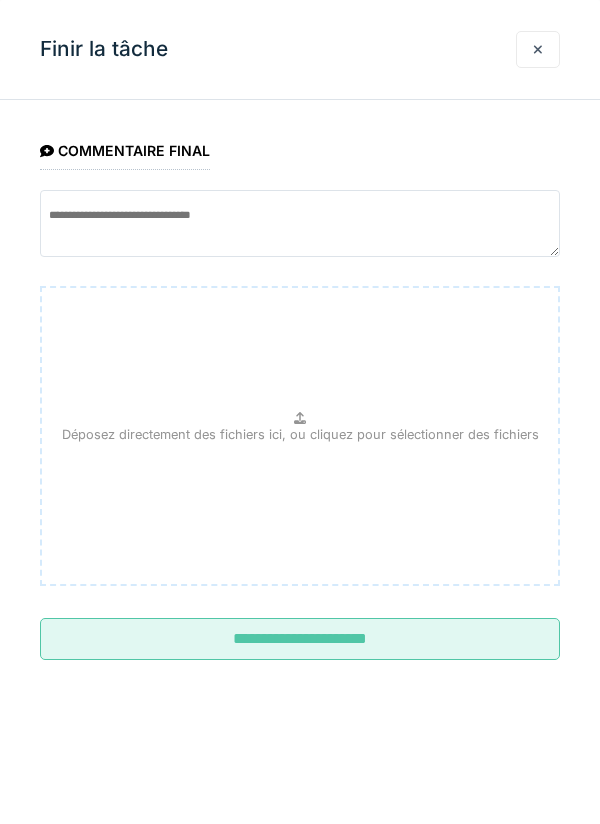 click on "**********" at bounding box center (300, 639) 